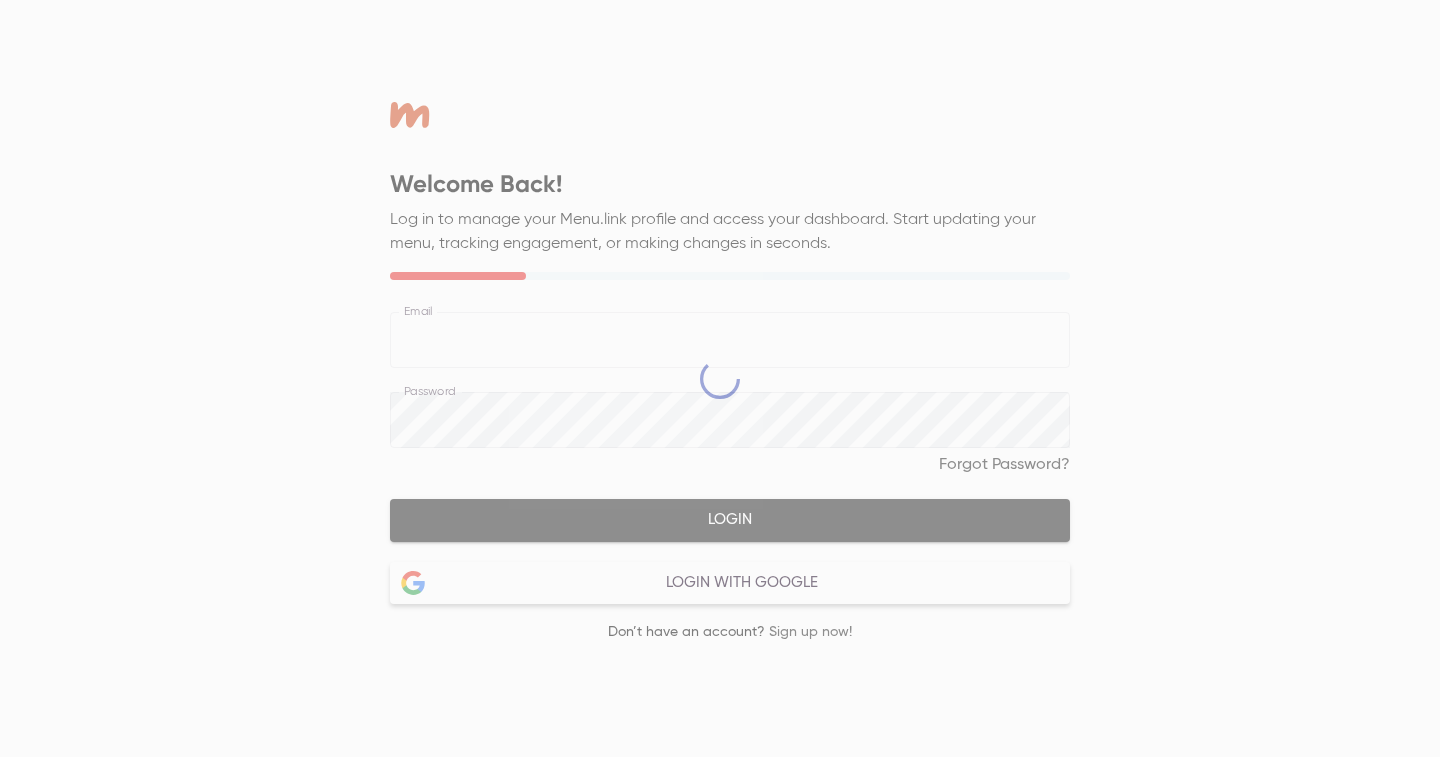 scroll, scrollTop: 0, scrollLeft: 0, axis: both 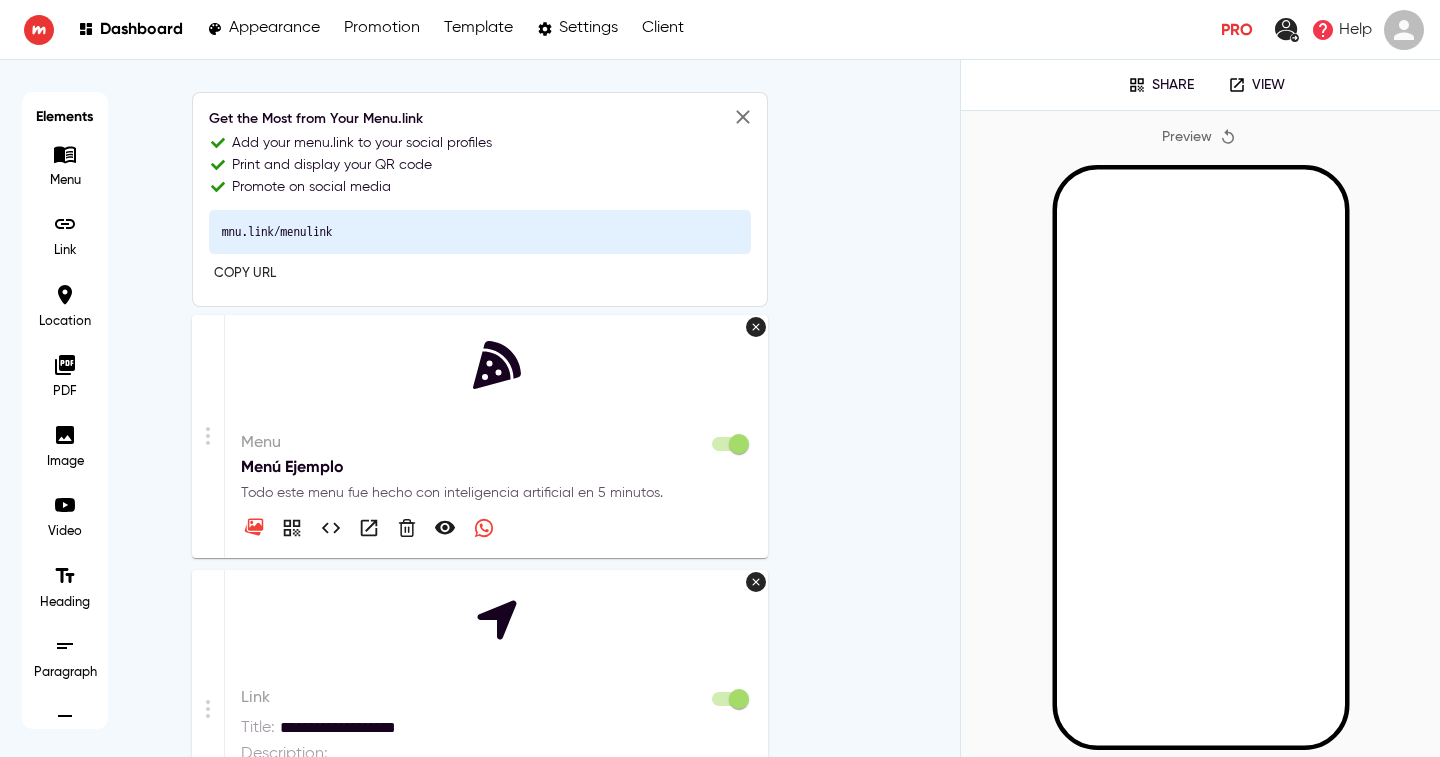 click 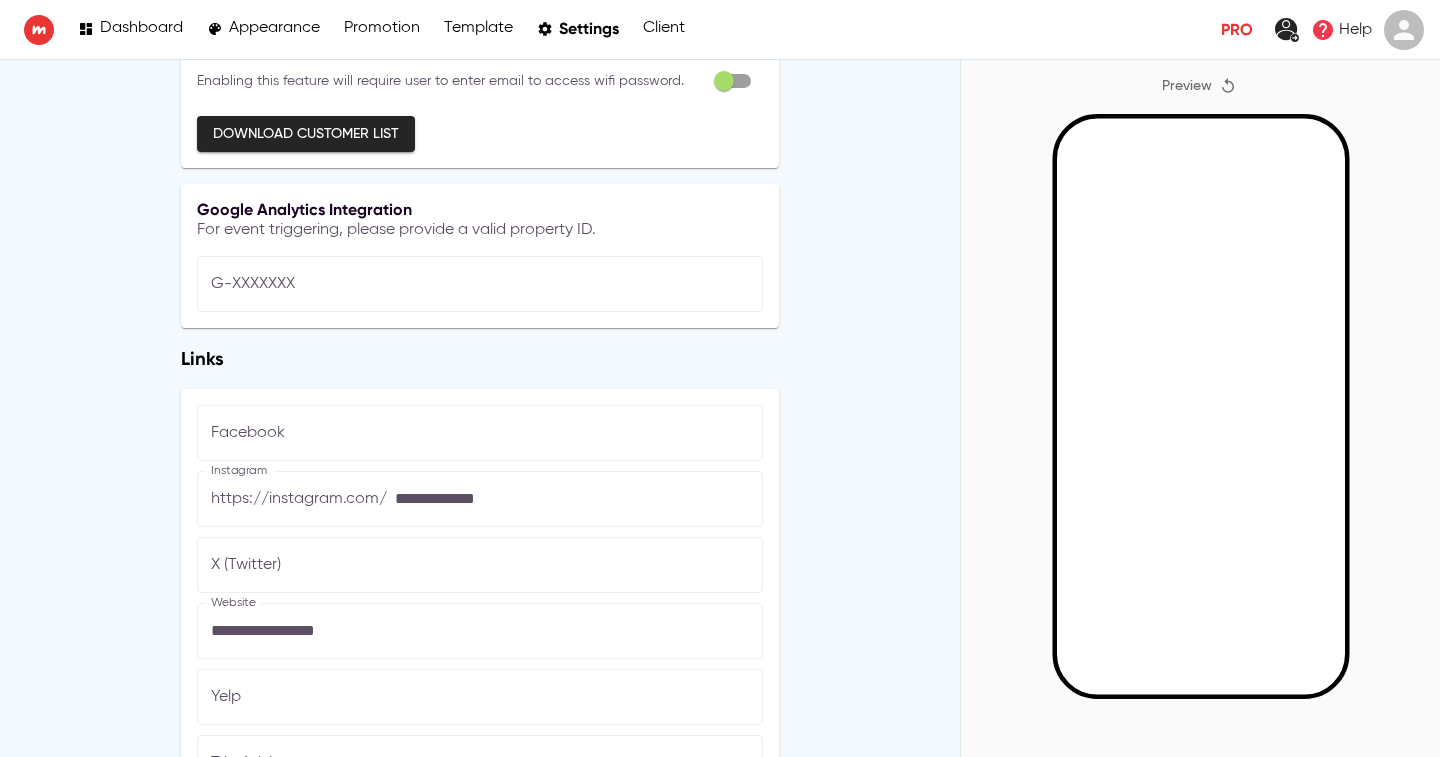 scroll, scrollTop: 4403, scrollLeft: 0, axis: vertical 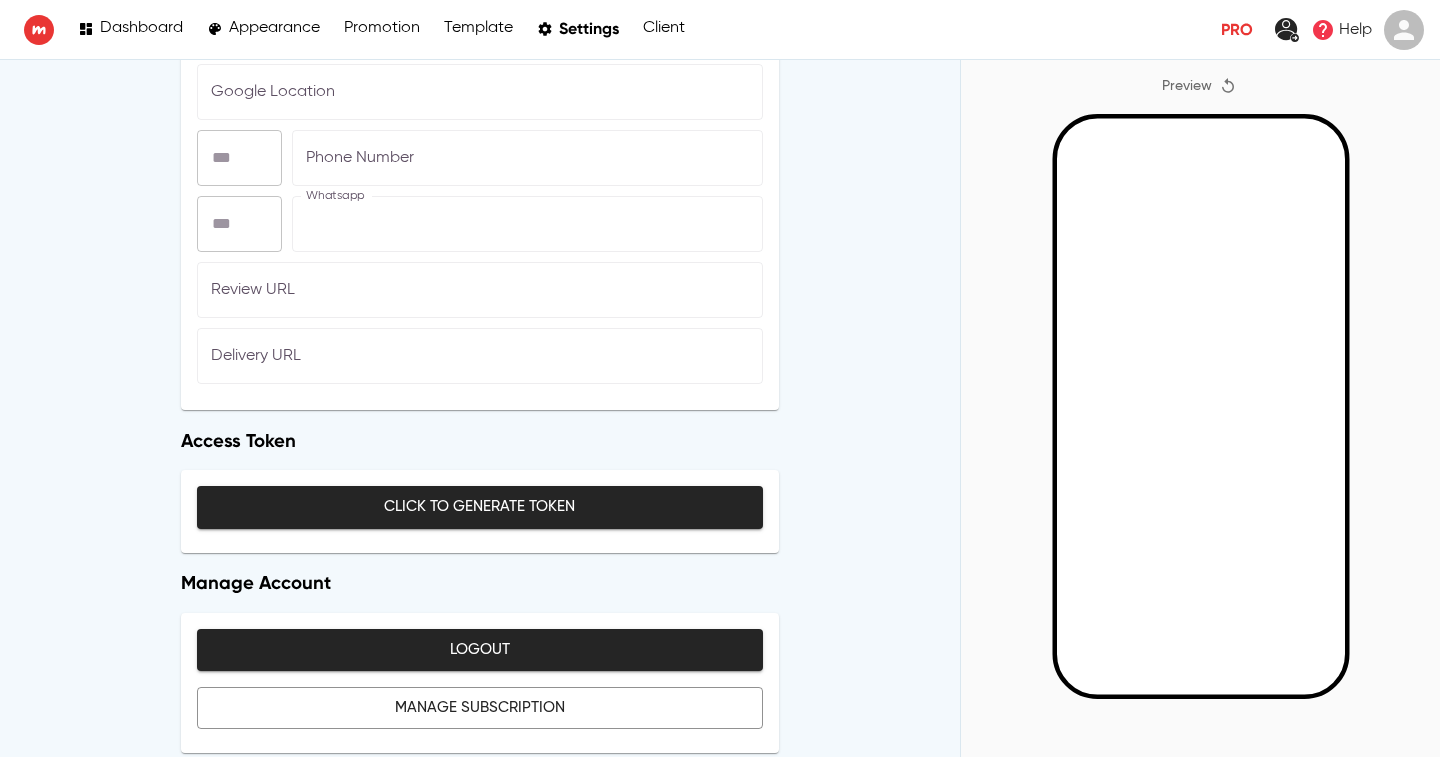 click on "Logout" at bounding box center (479, 650) 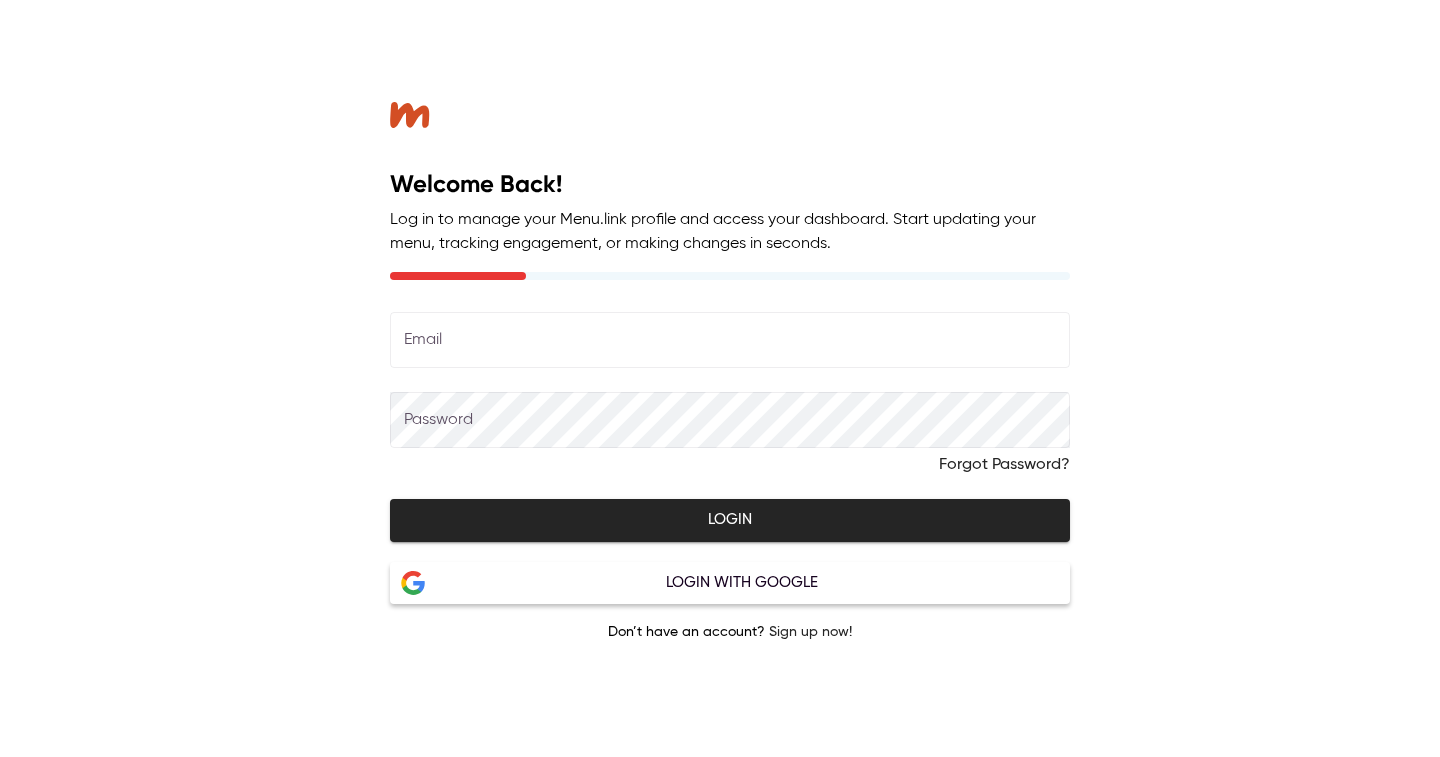 type on "**********" 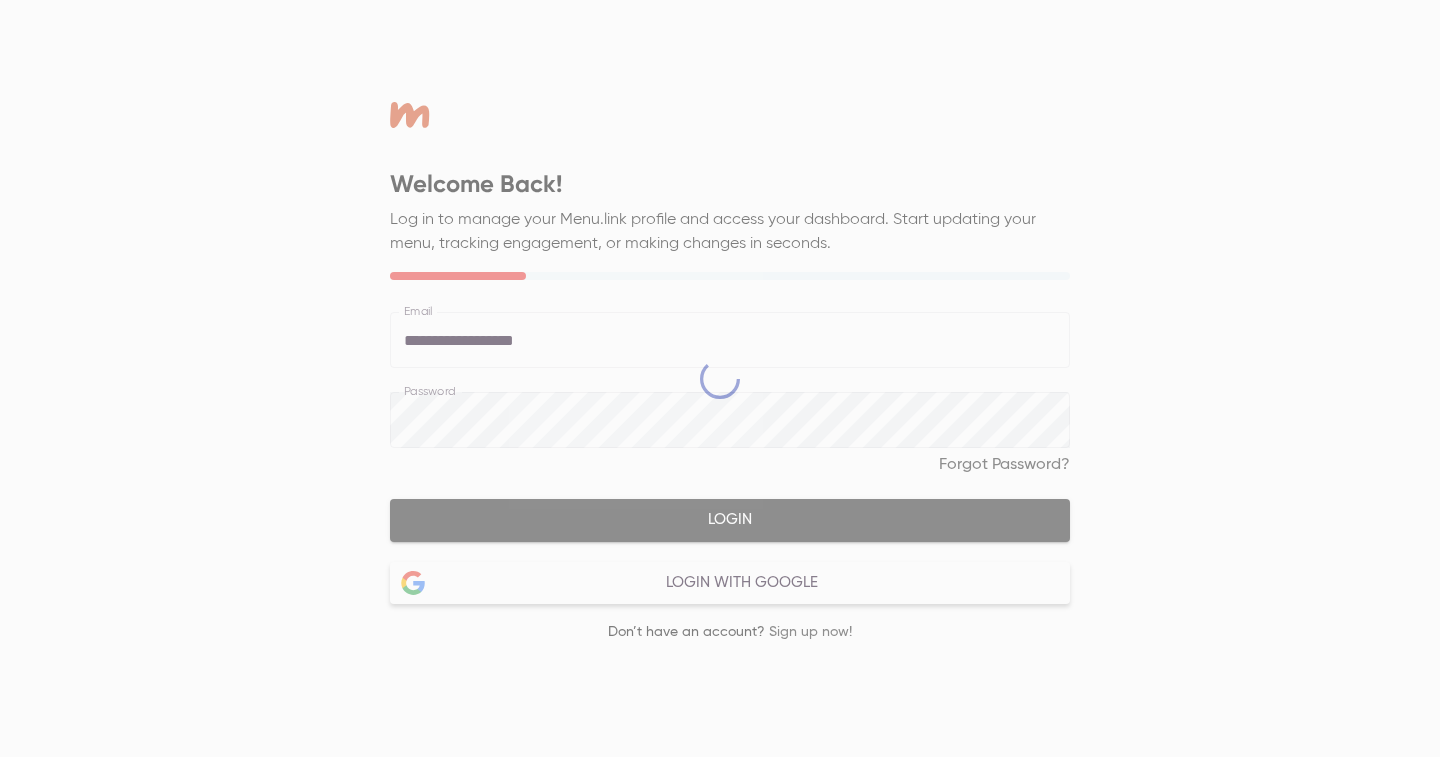 scroll, scrollTop: 0, scrollLeft: 0, axis: both 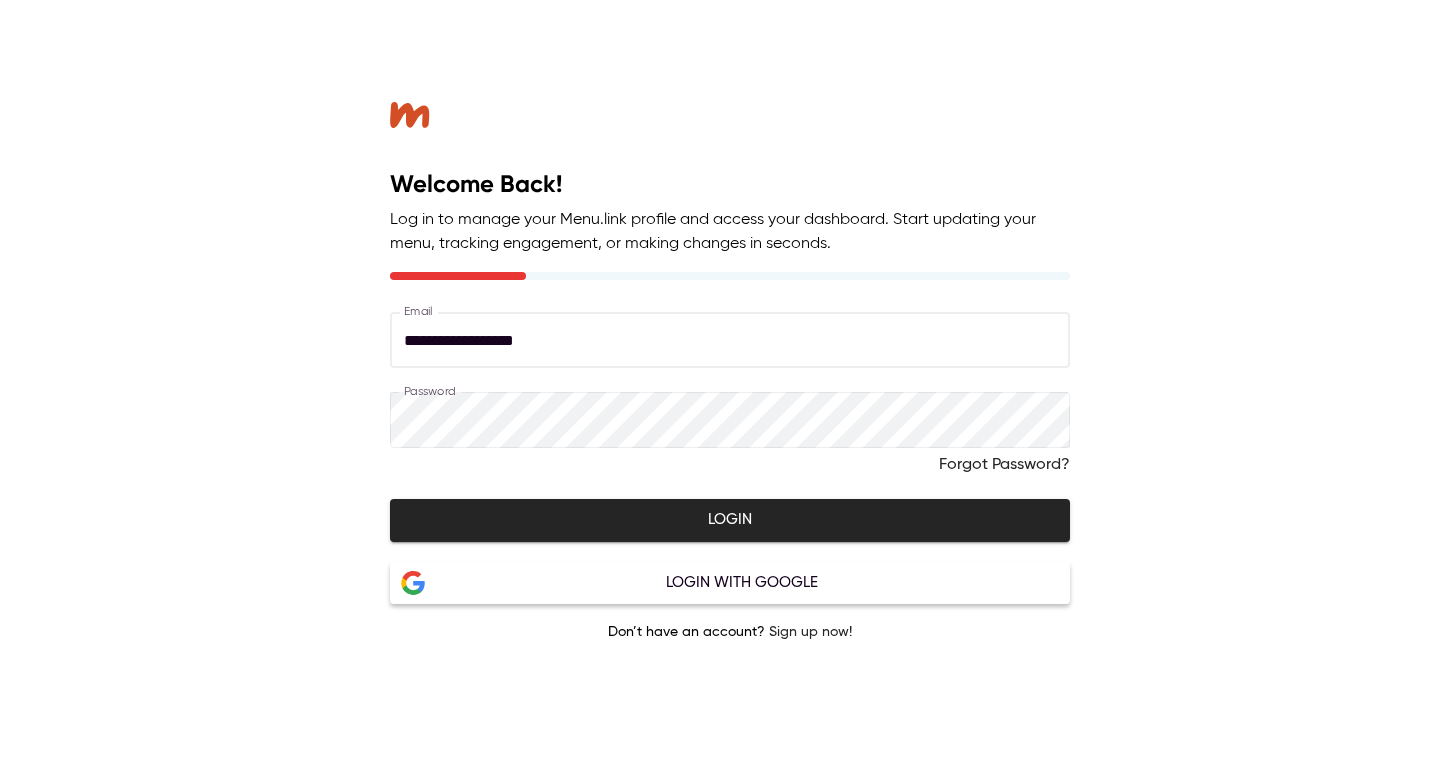 drag, startPoint x: 600, startPoint y: 352, endPoint x: 589, endPoint y: 345, distance: 13.038404 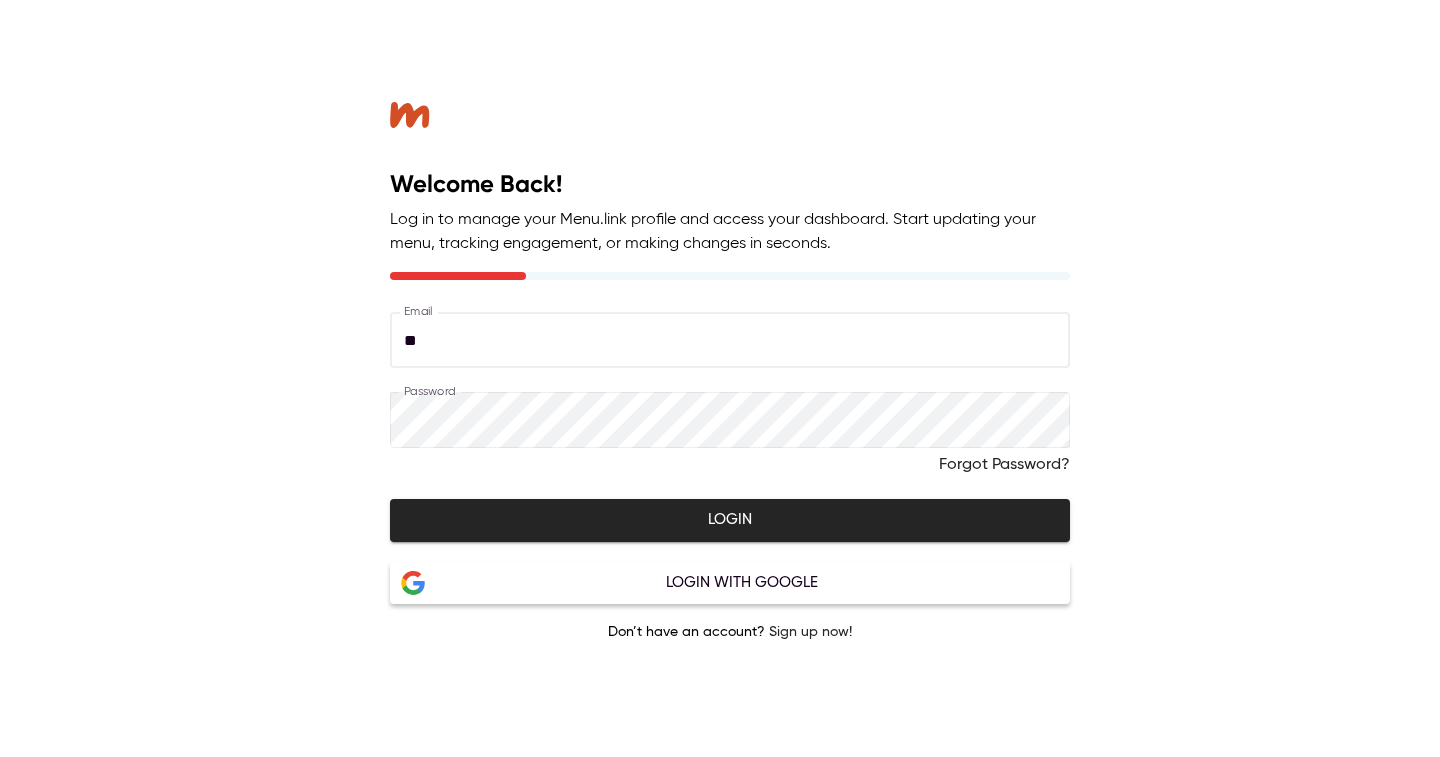 type on "*" 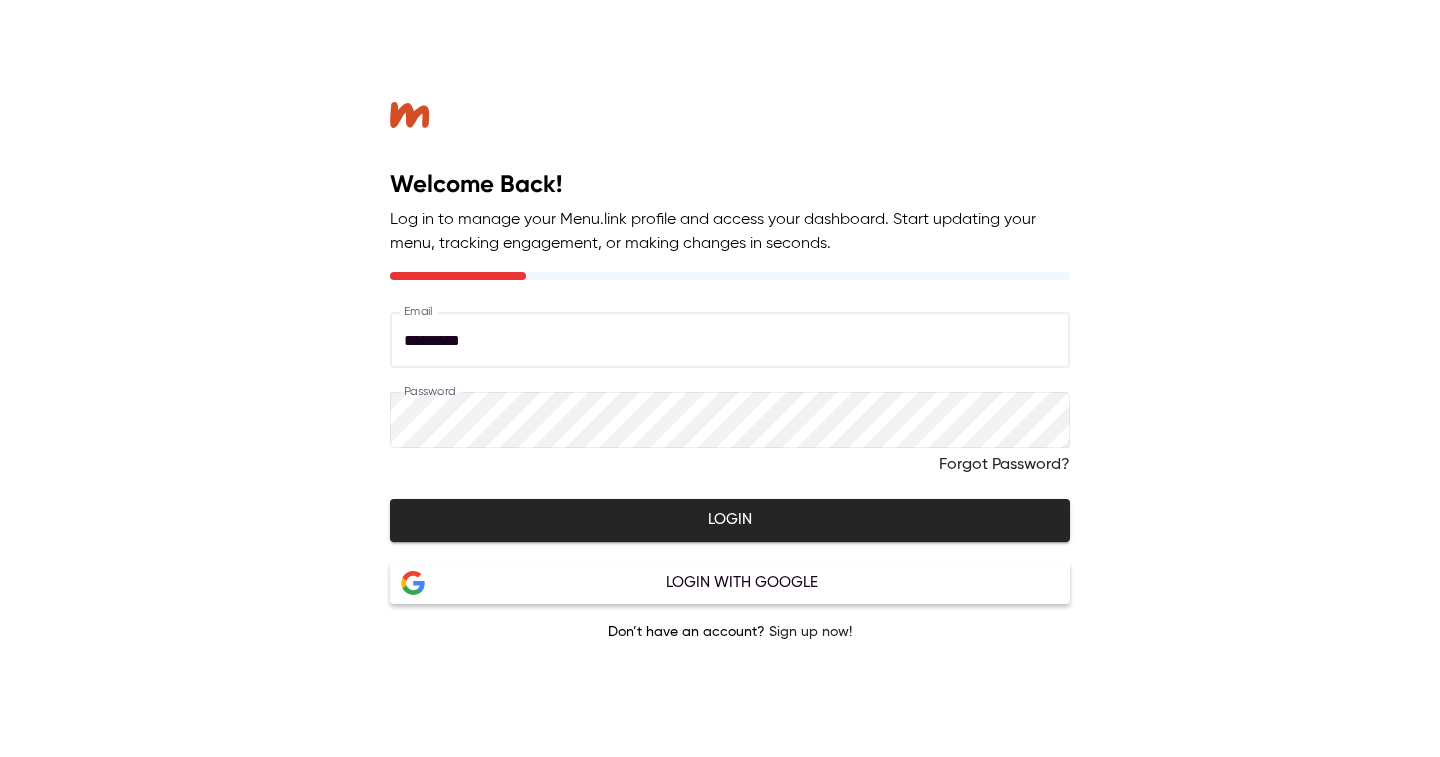 click on "*********" at bounding box center (730, 340) 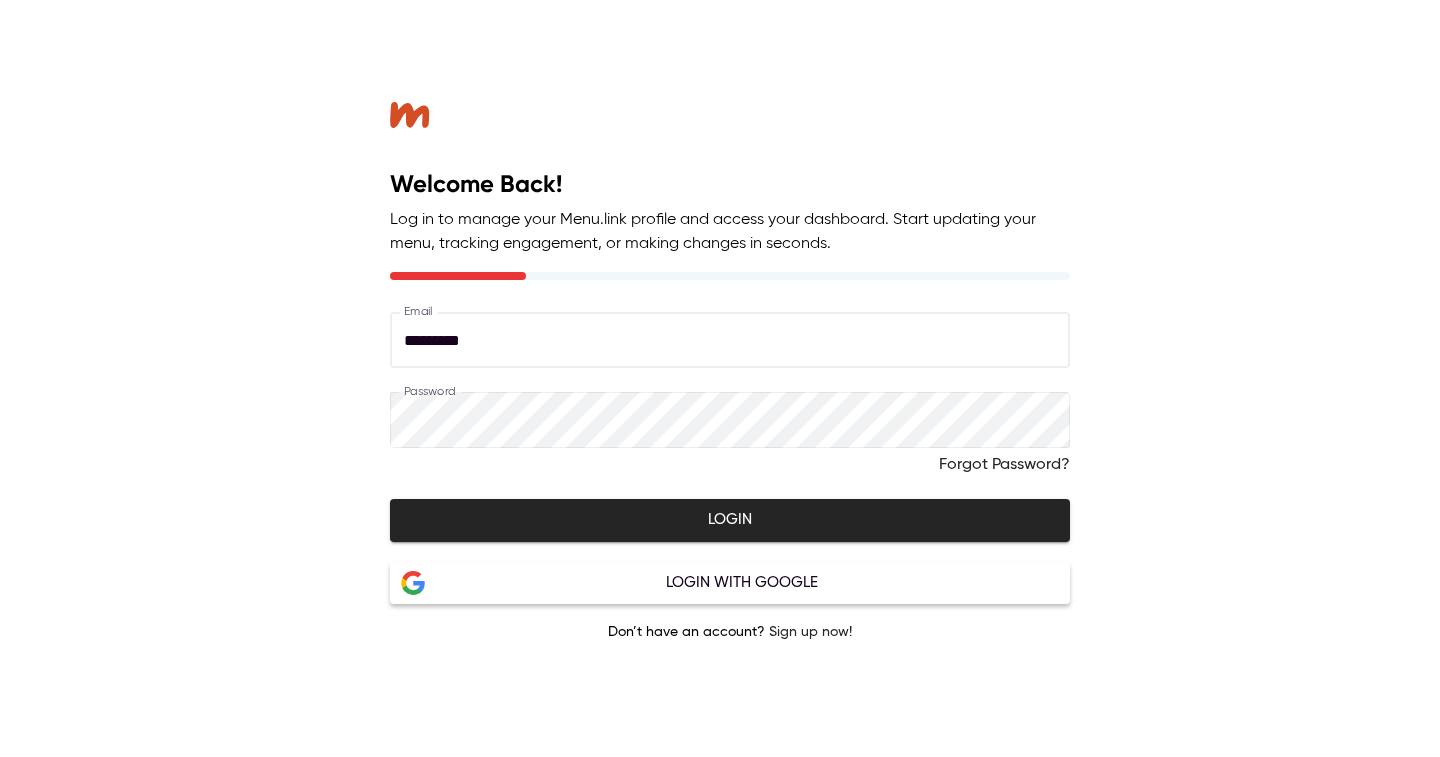type on "**********" 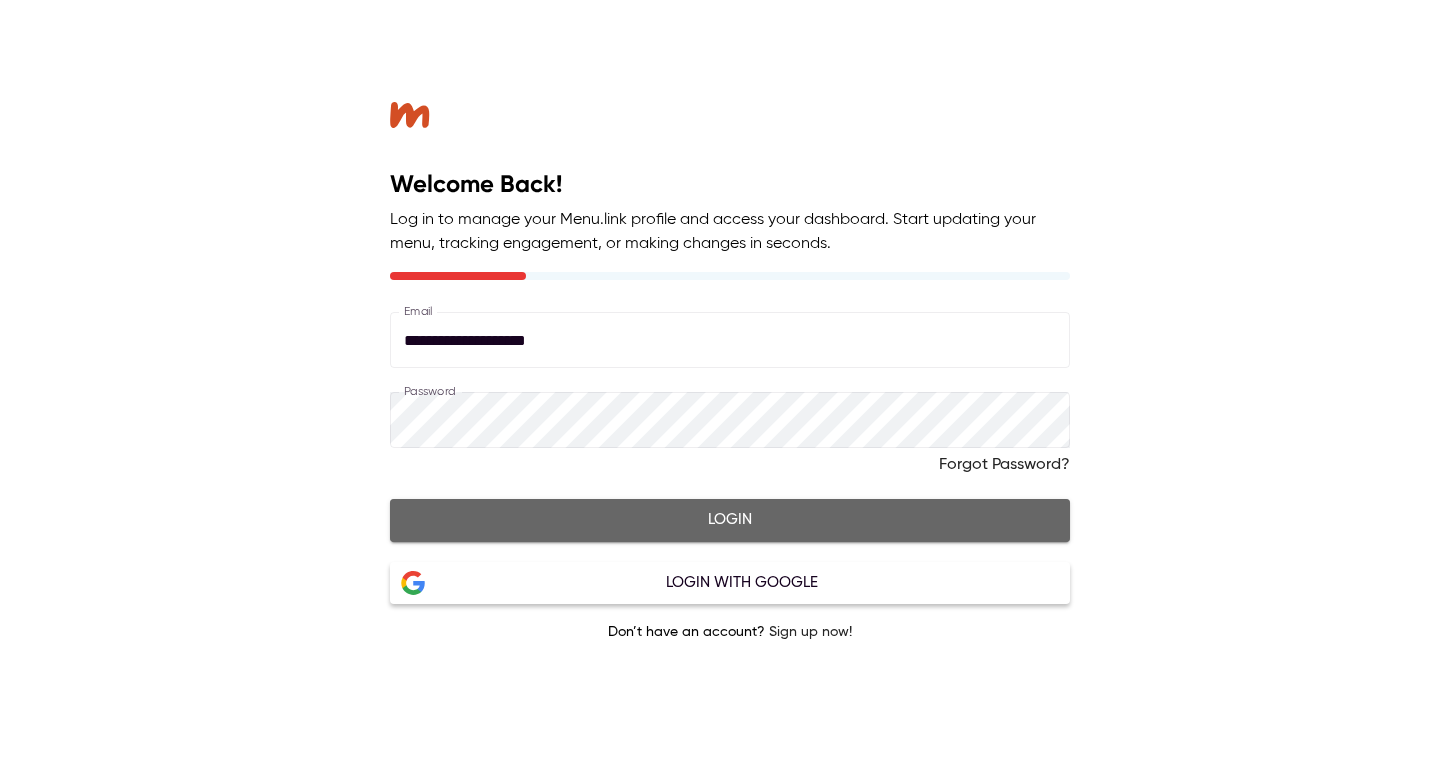 click on "Login" at bounding box center (730, 520) 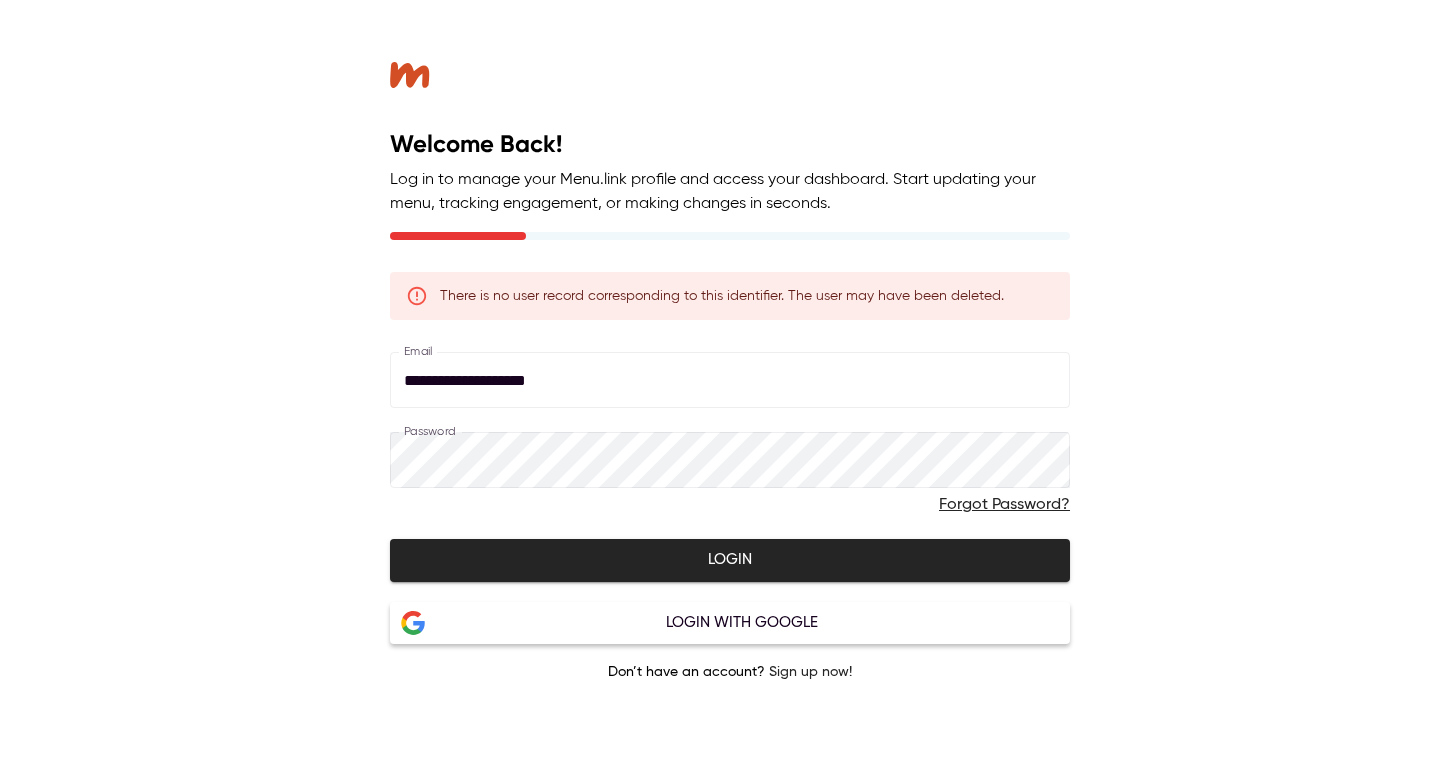 click on "Forgot Password?" at bounding box center [1004, 505] 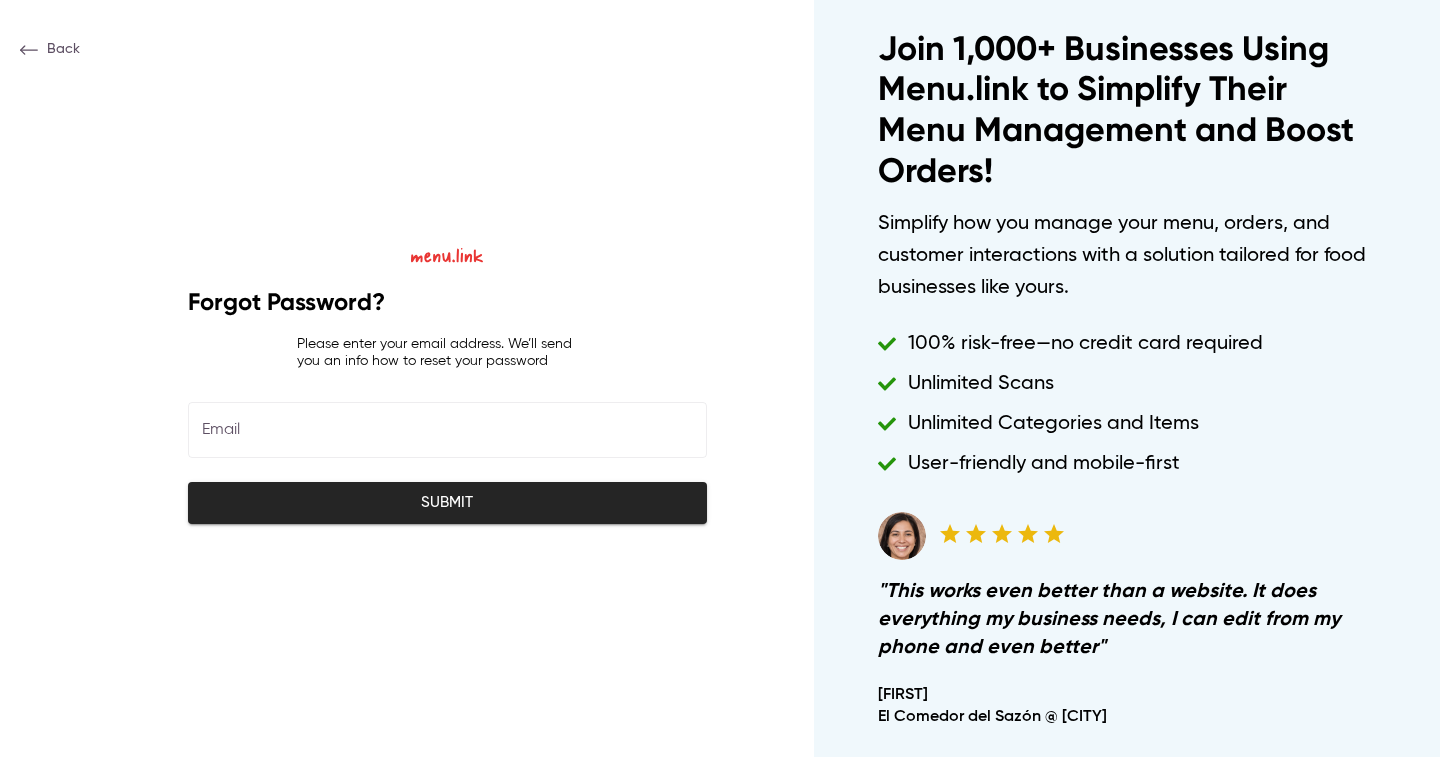 click at bounding box center (447, 430) 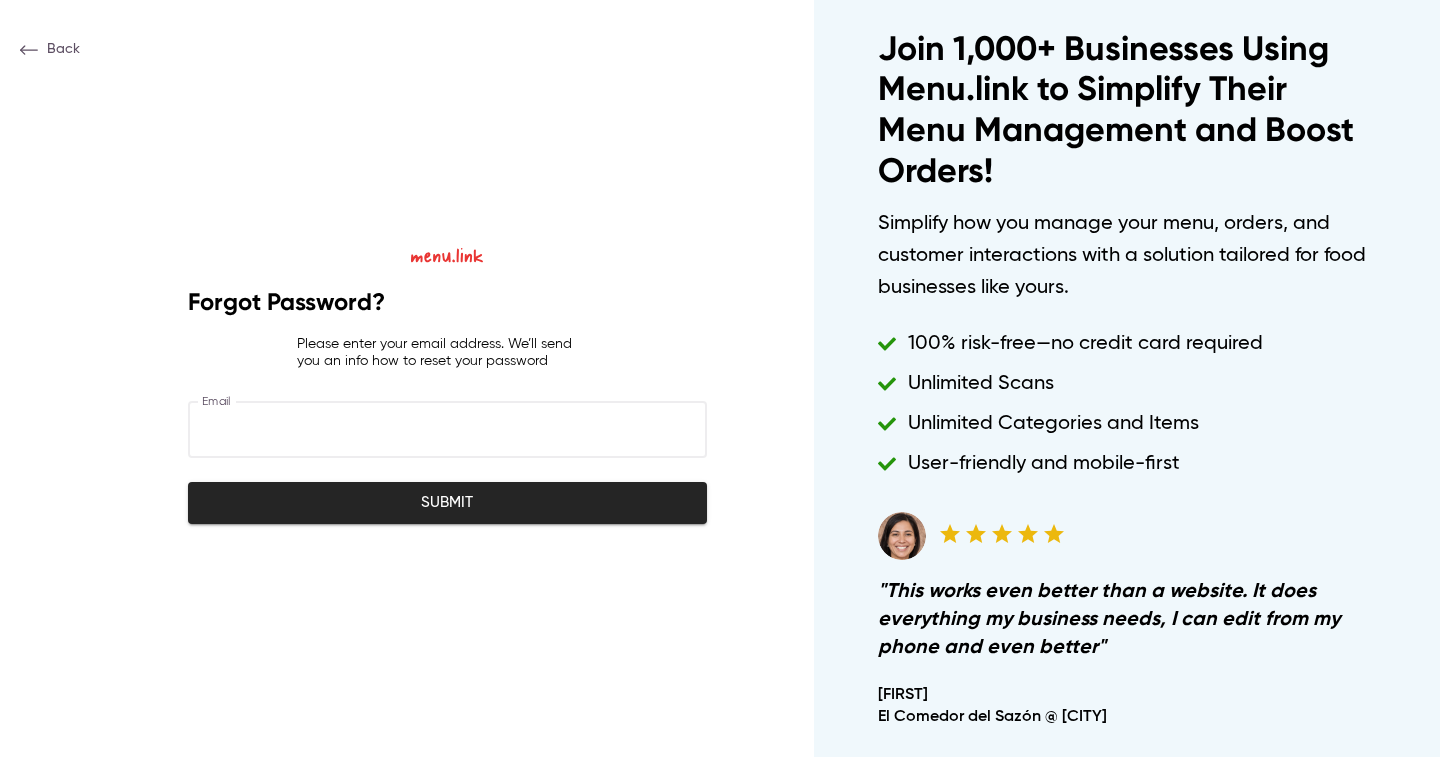 click on "Back Back" at bounding box center (50, 49) 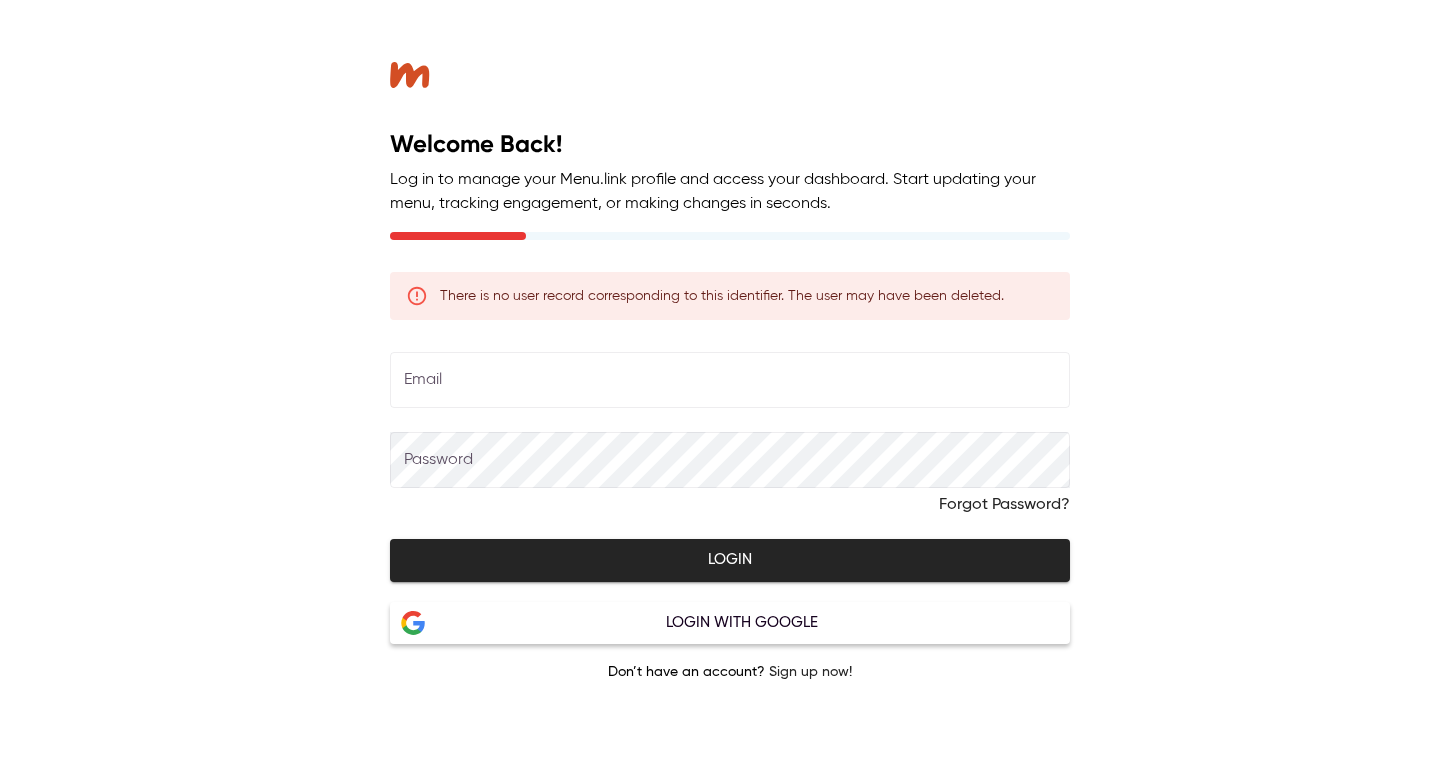 type on "**********" 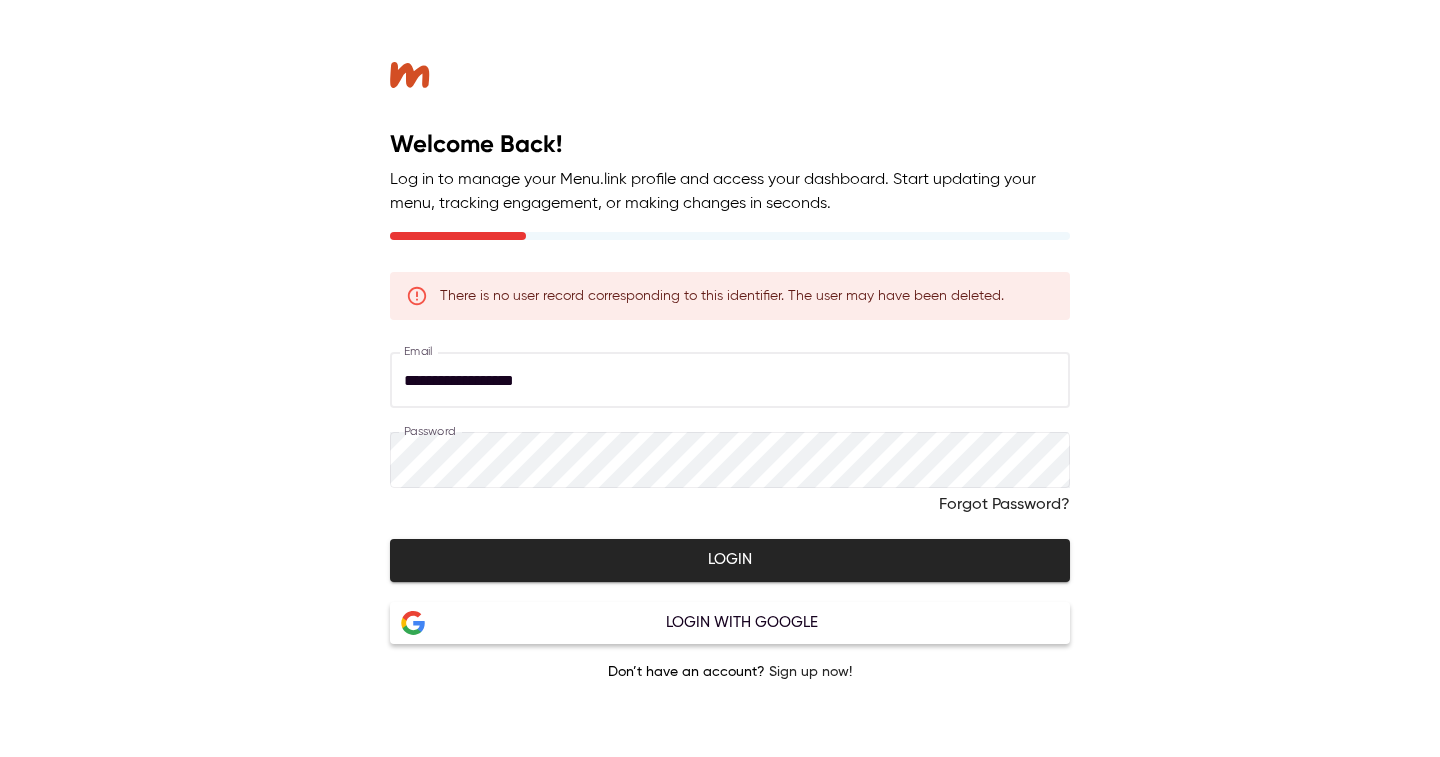 click on "**********" at bounding box center [730, 380] 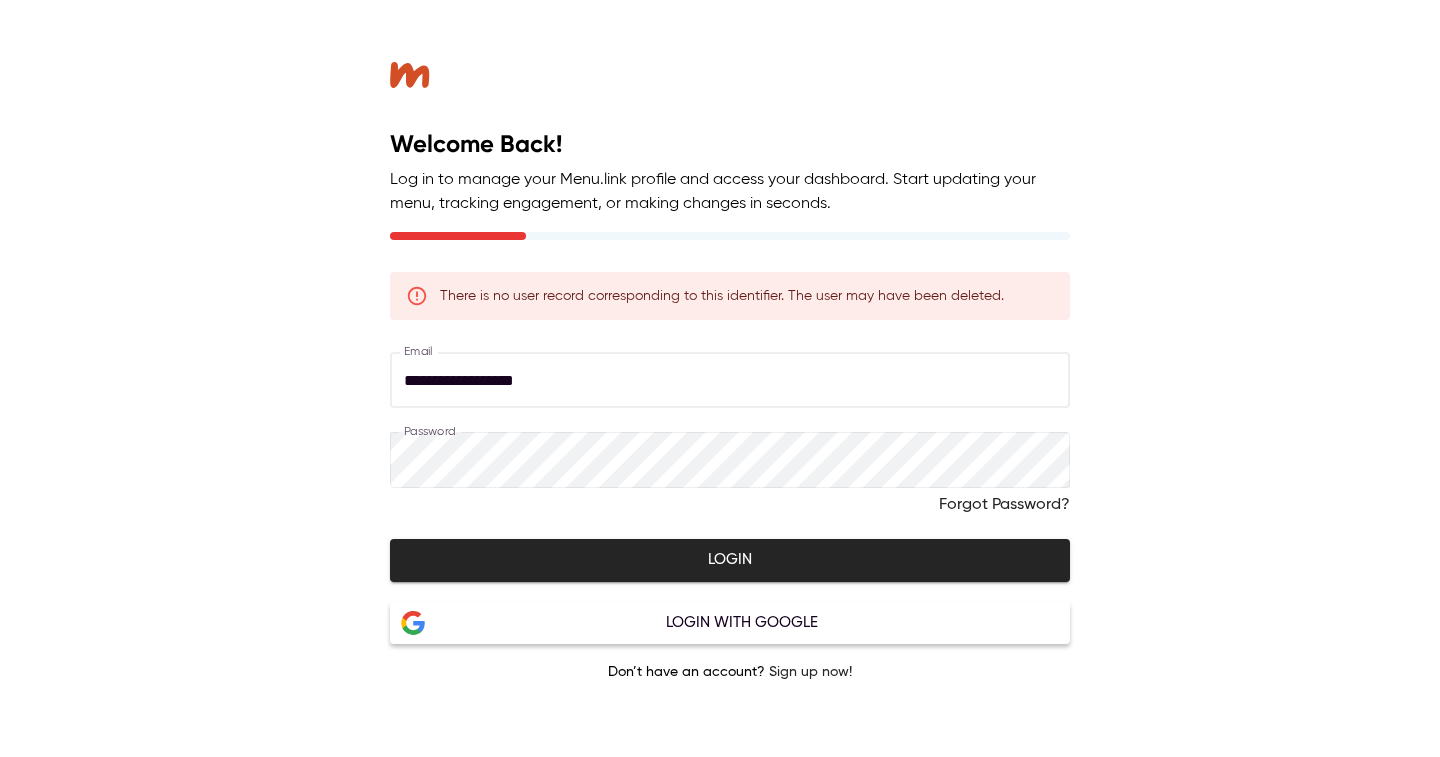 drag, startPoint x: 627, startPoint y: 373, endPoint x: 368, endPoint y: 386, distance: 259.32605 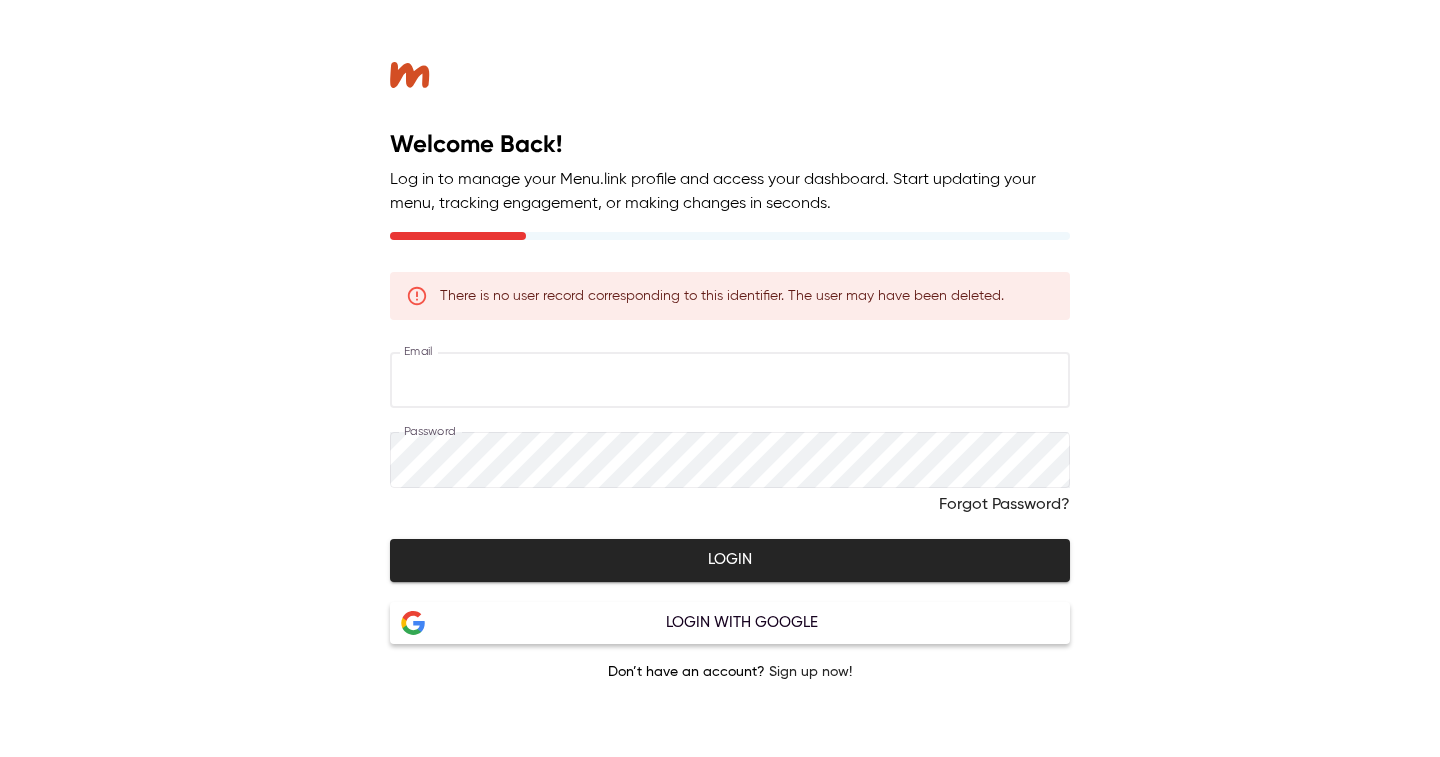 type on "*" 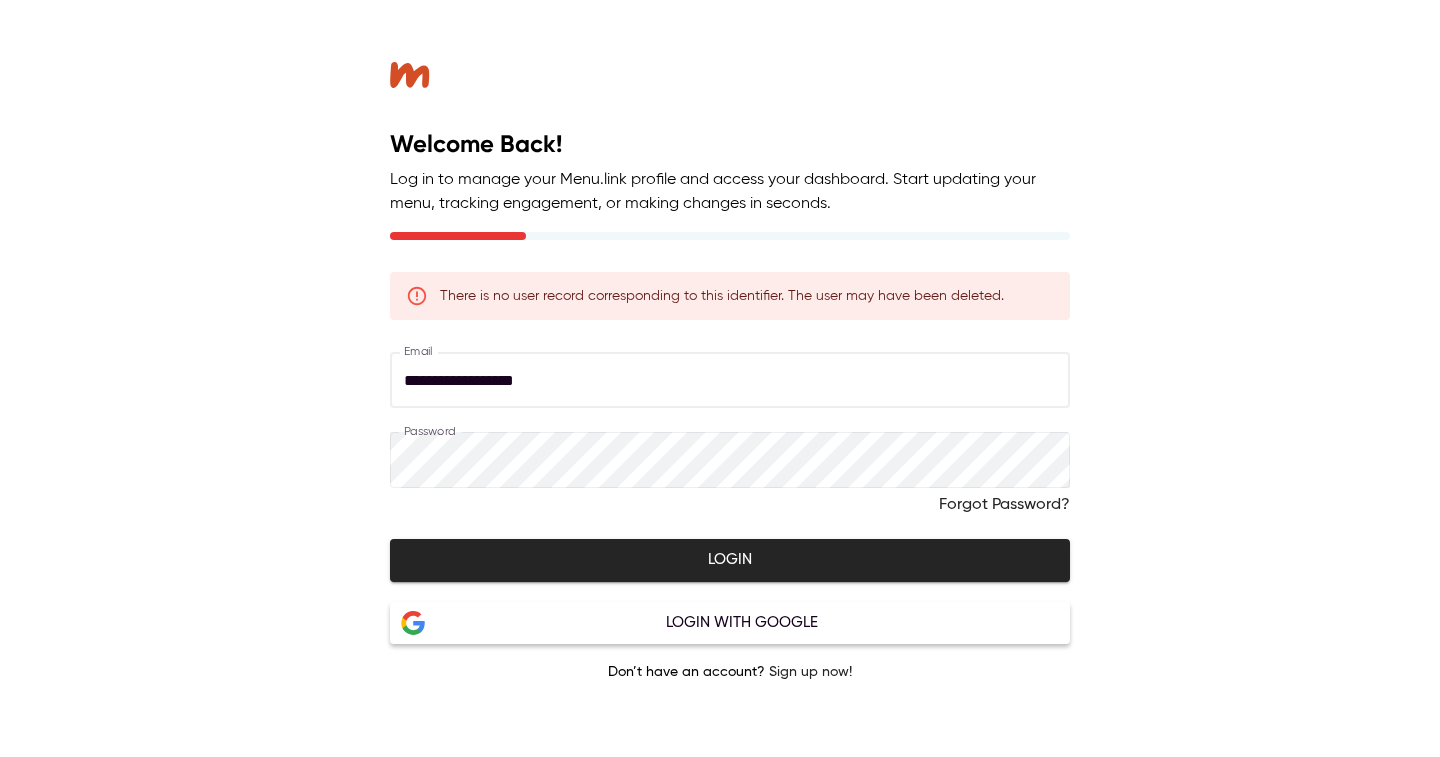 click on "Login" at bounding box center [730, 560] 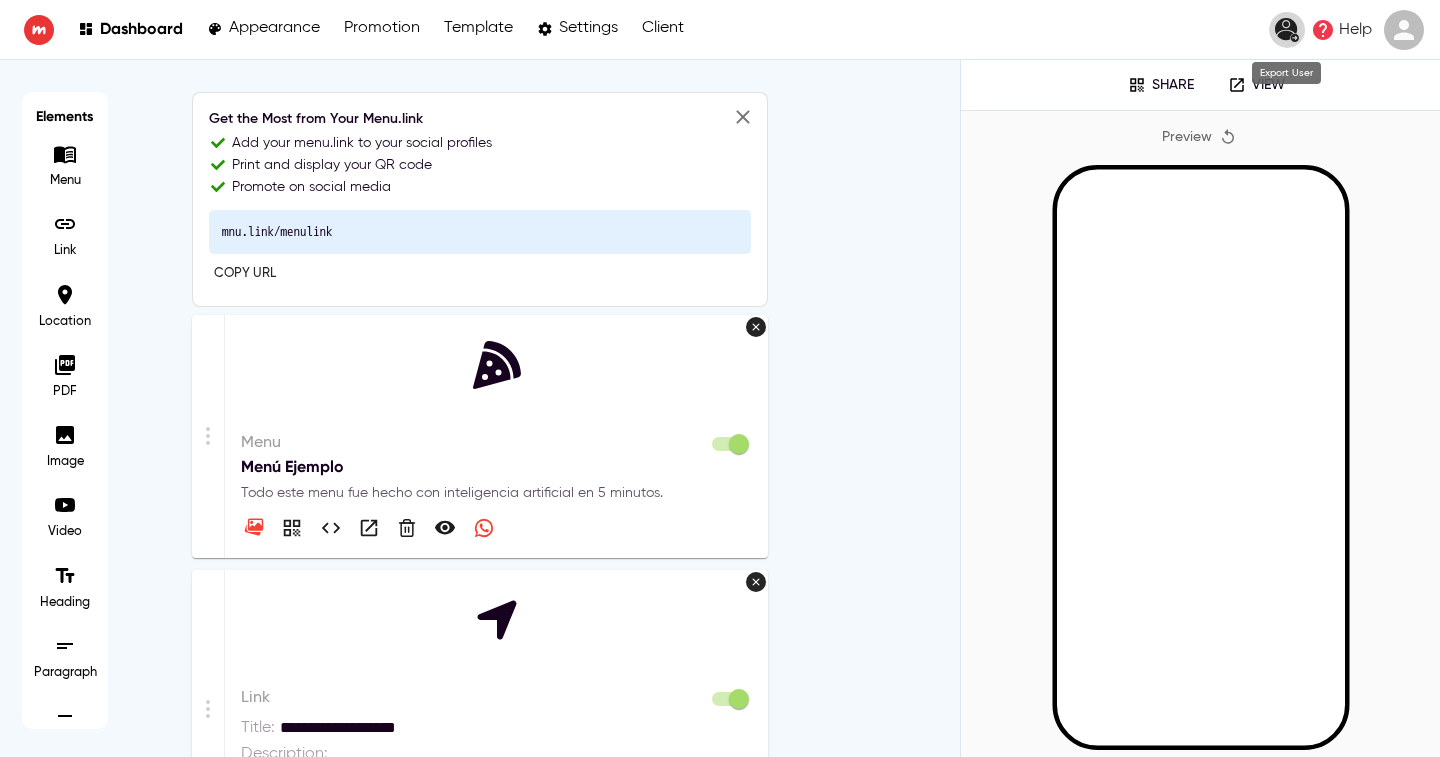 click 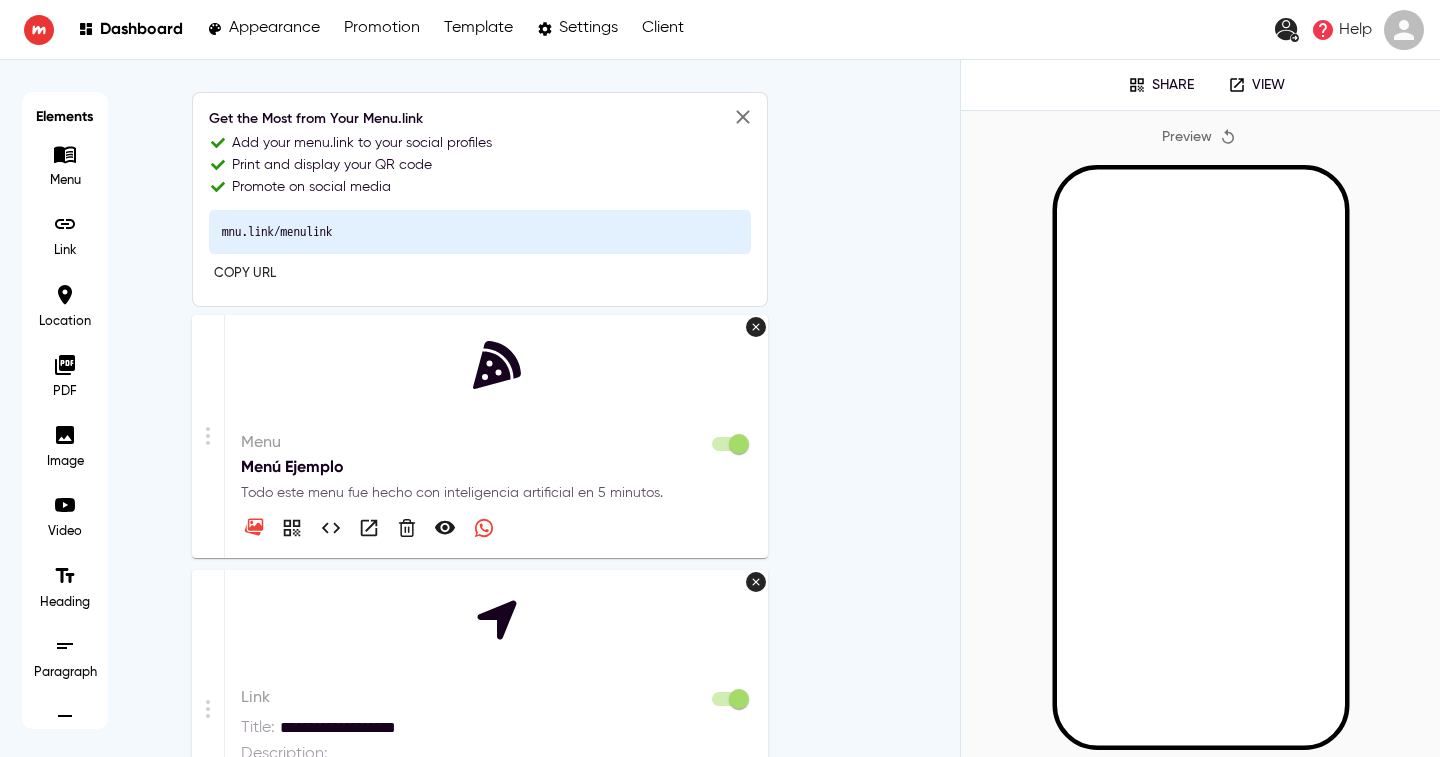 click 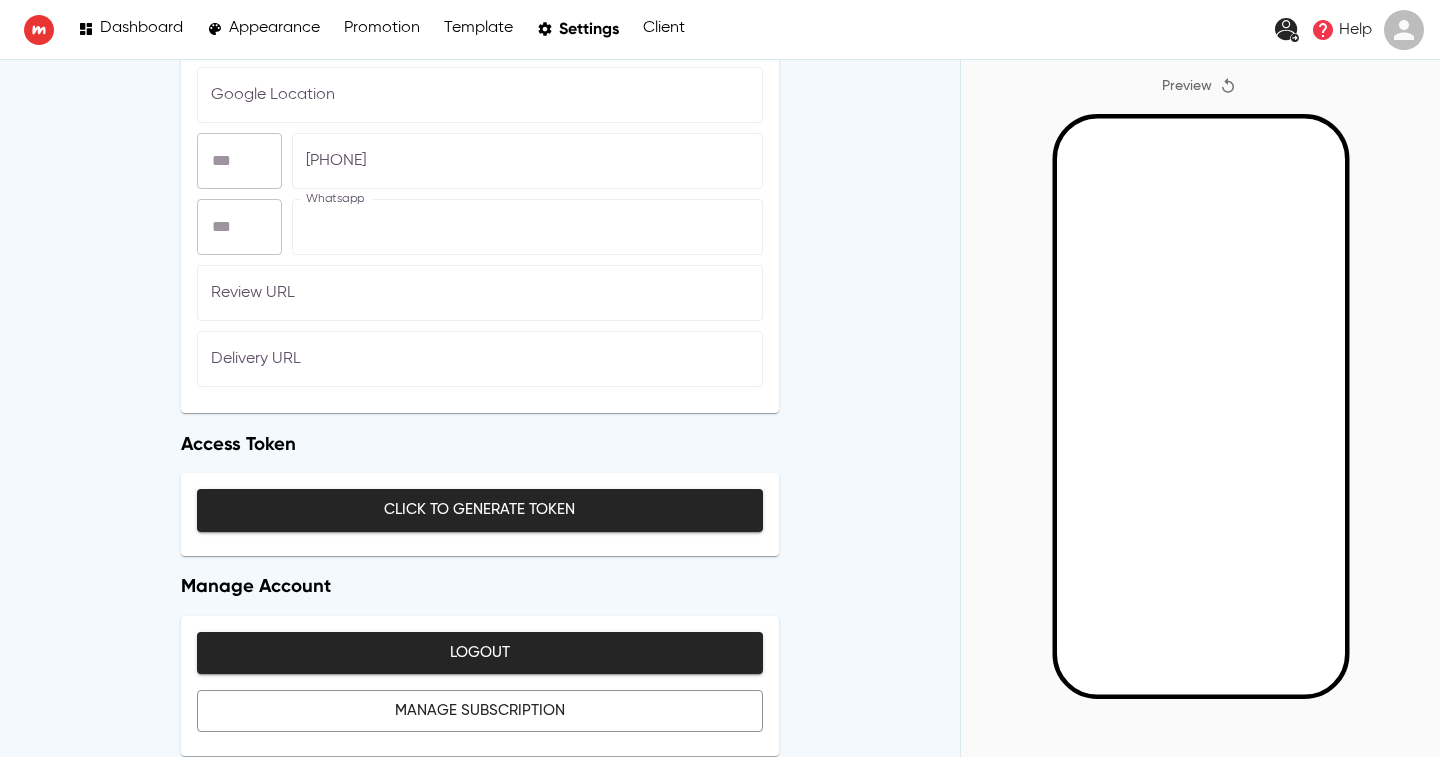 scroll, scrollTop: 4403, scrollLeft: 0, axis: vertical 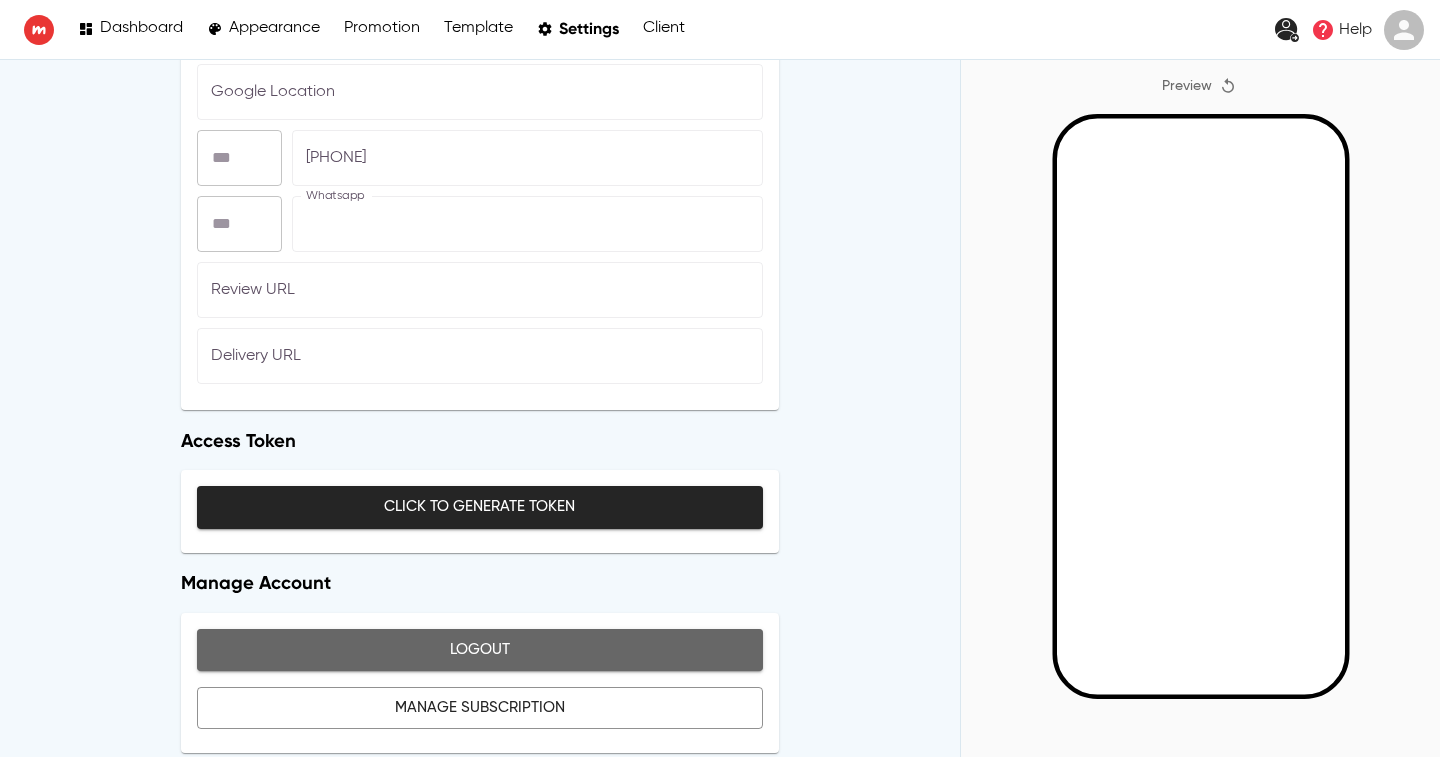 click on "Logout" at bounding box center [479, 650] 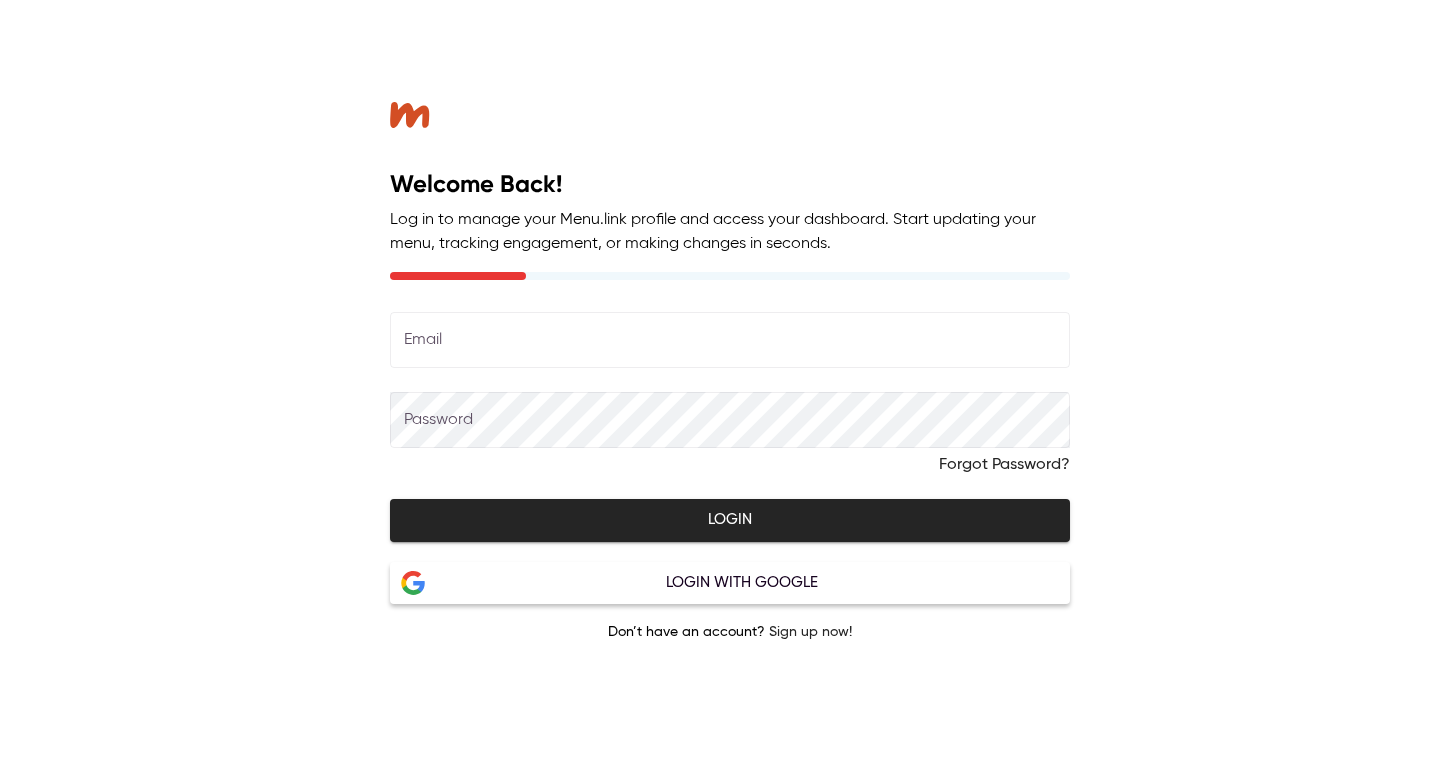 type on "**********" 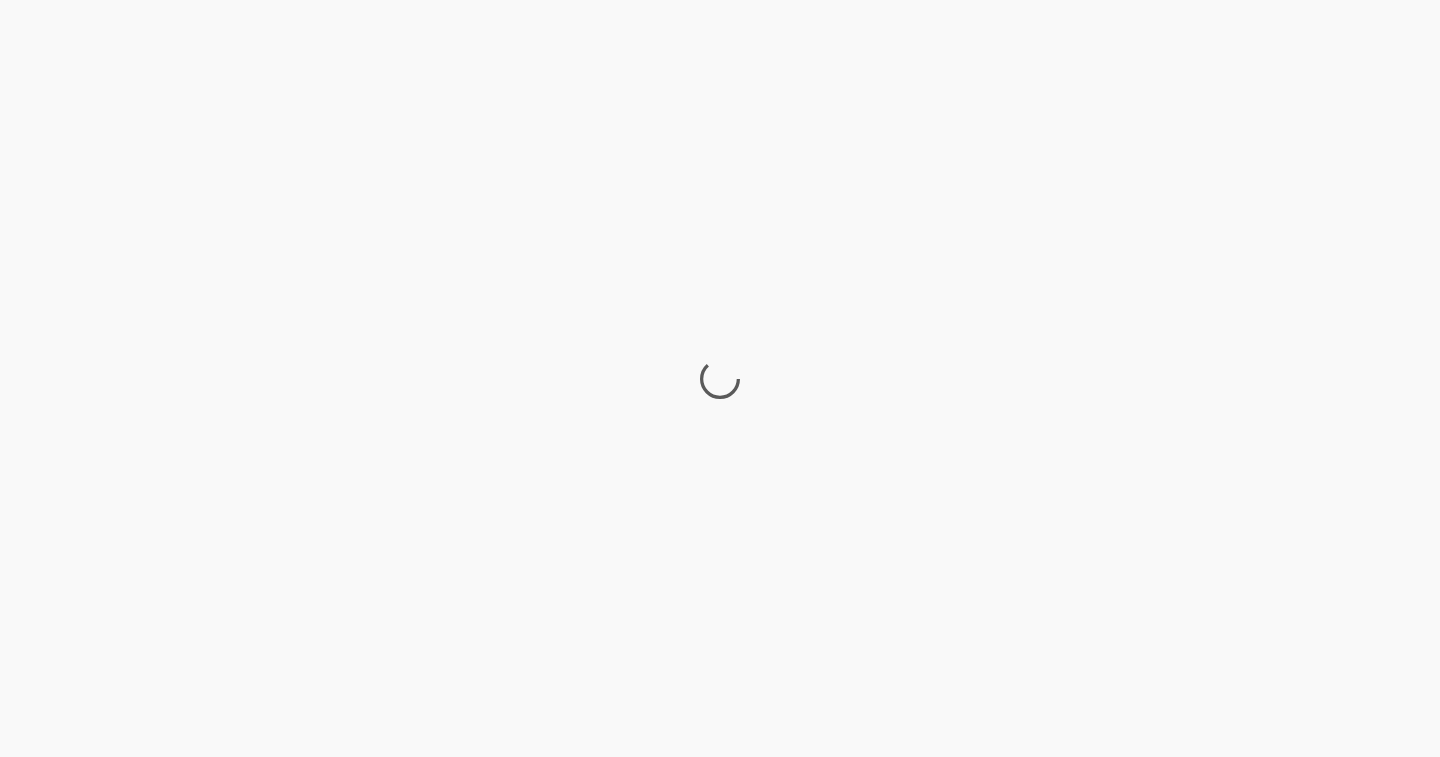 scroll, scrollTop: 0, scrollLeft: 0, axis: both 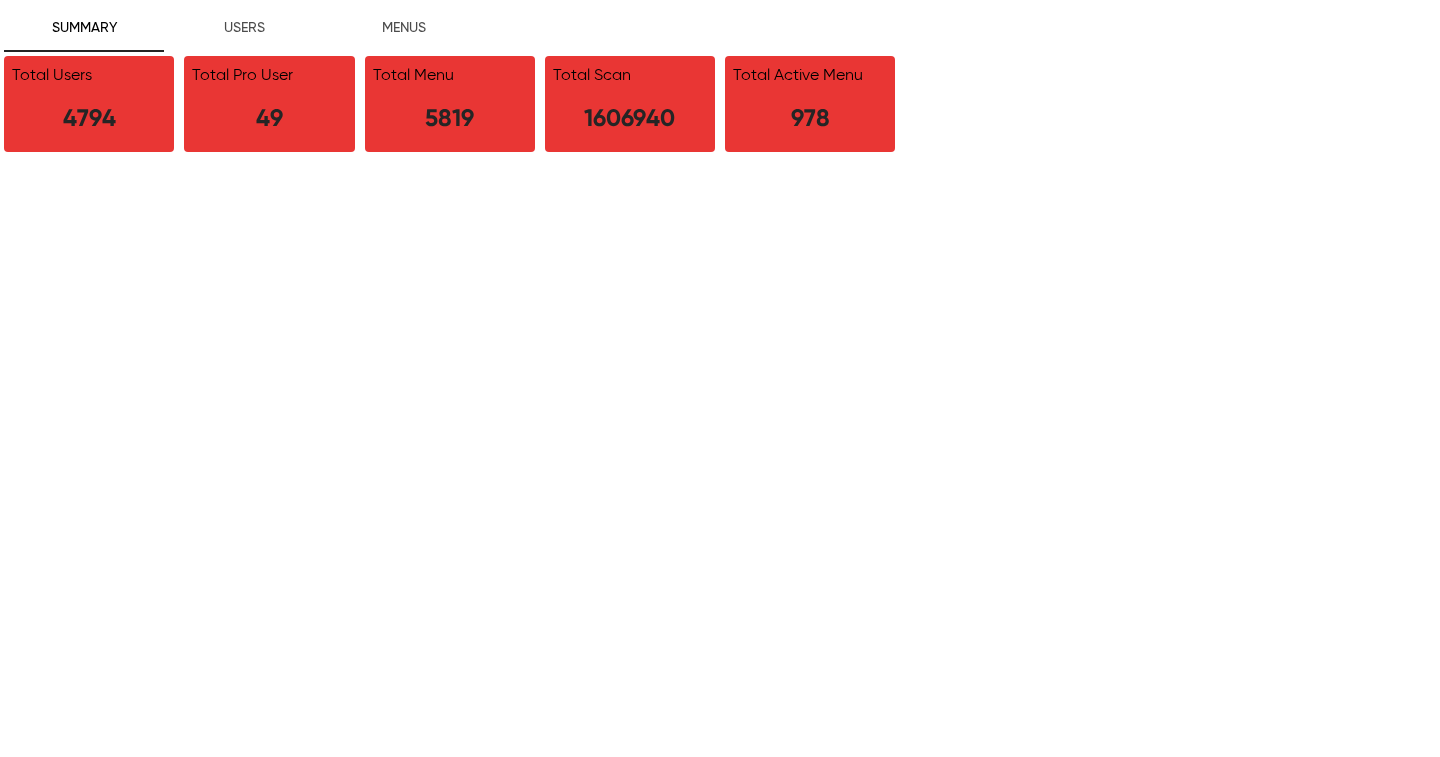 click on "users" at bounding box center (244, 28) 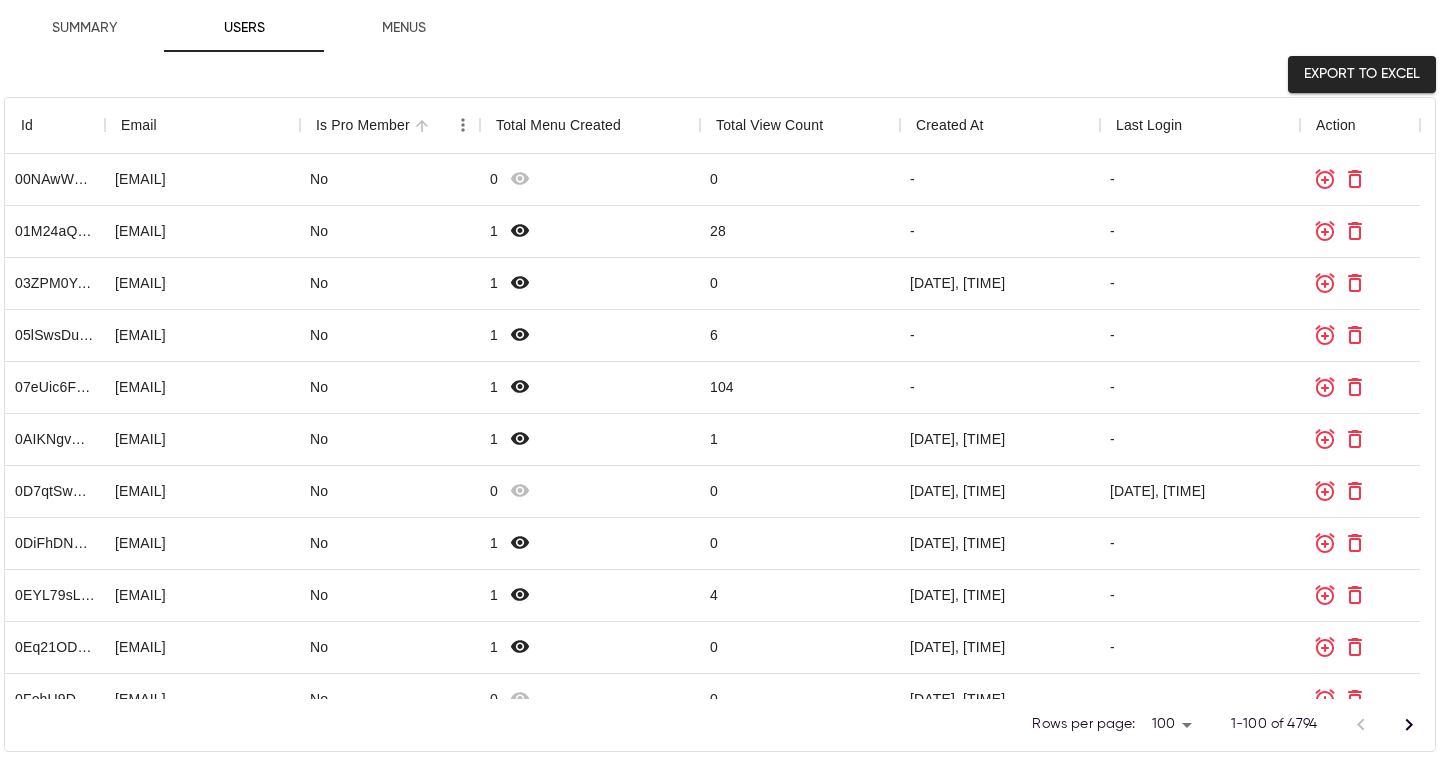 scroll, scrollTop: 16, scrollLeft: 16, axis: both 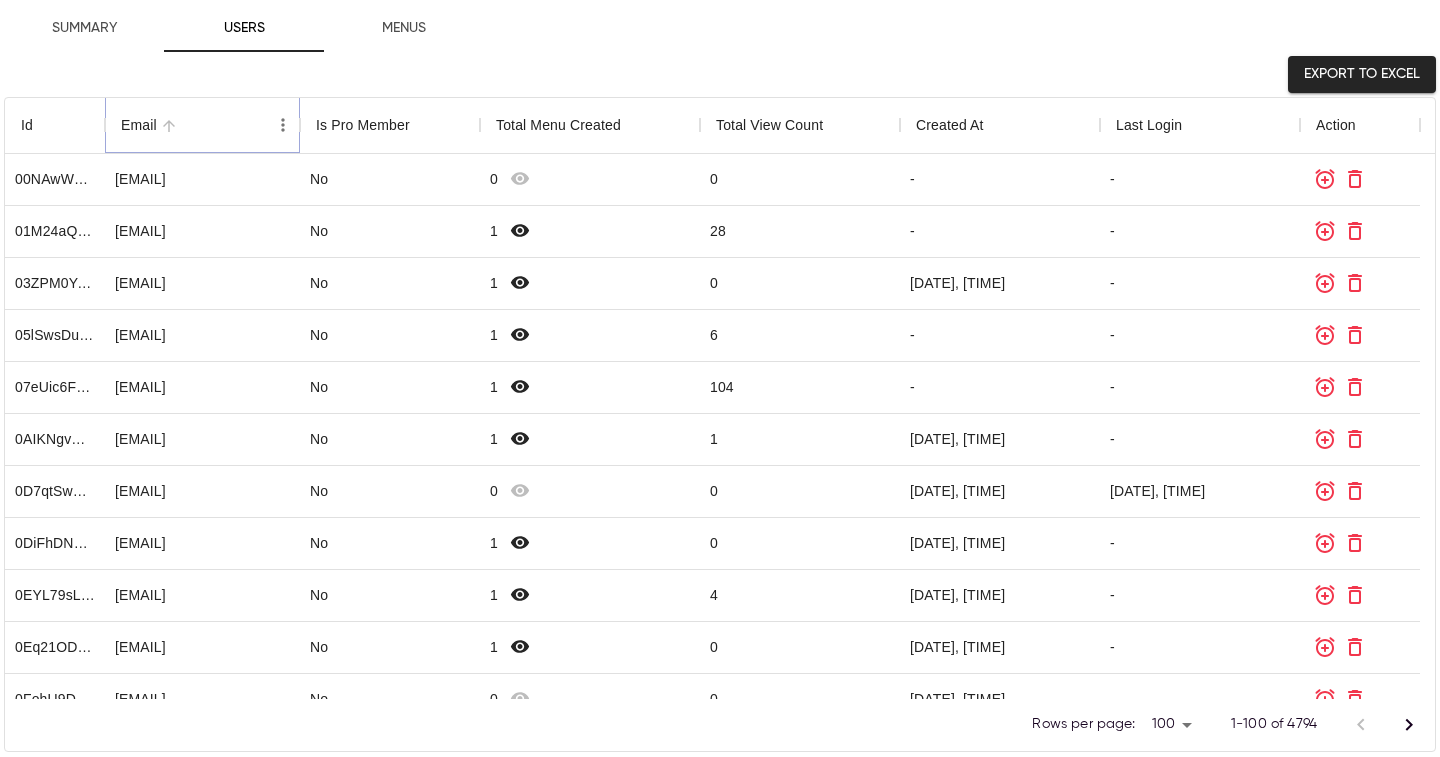 click 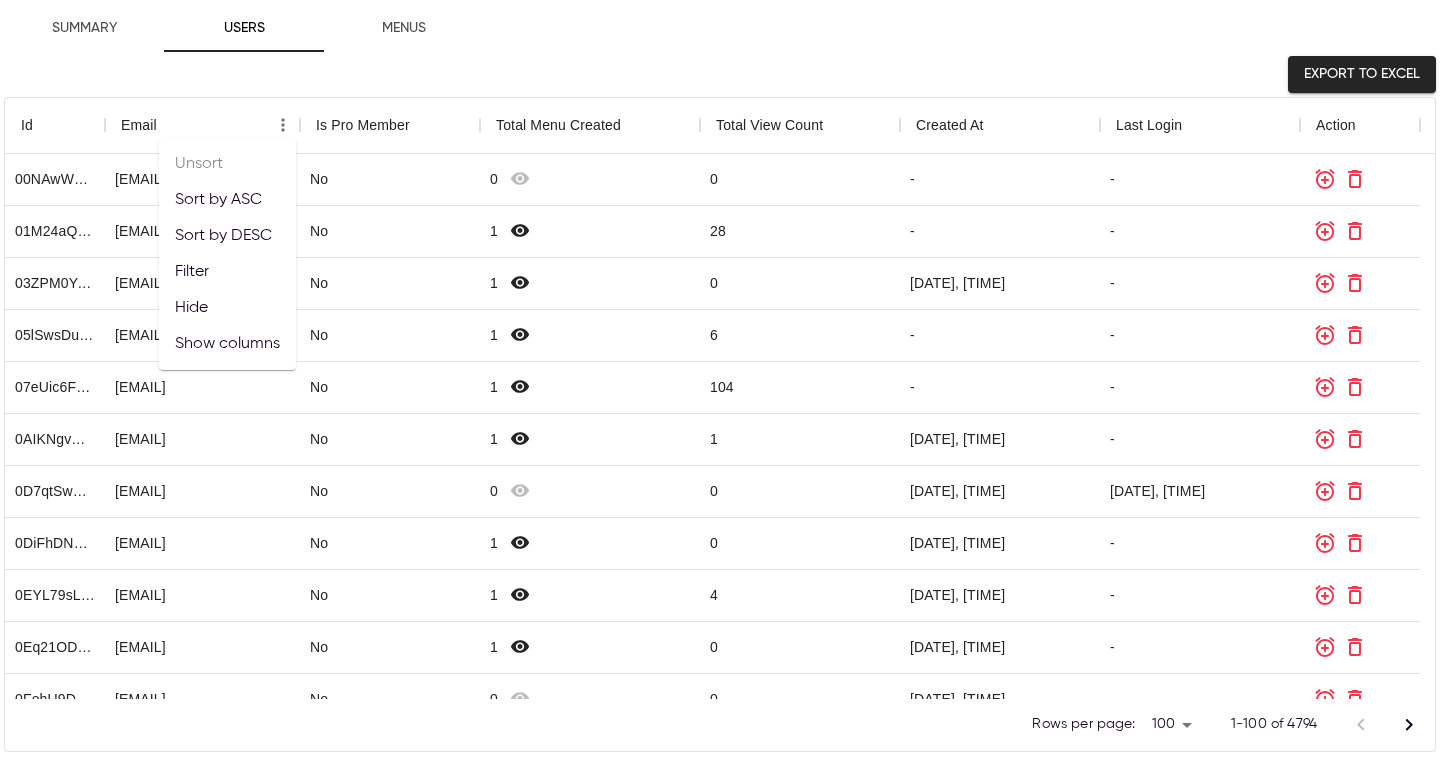 scroll, scrollTop: 586, scrollLeft: 1415, axis: both 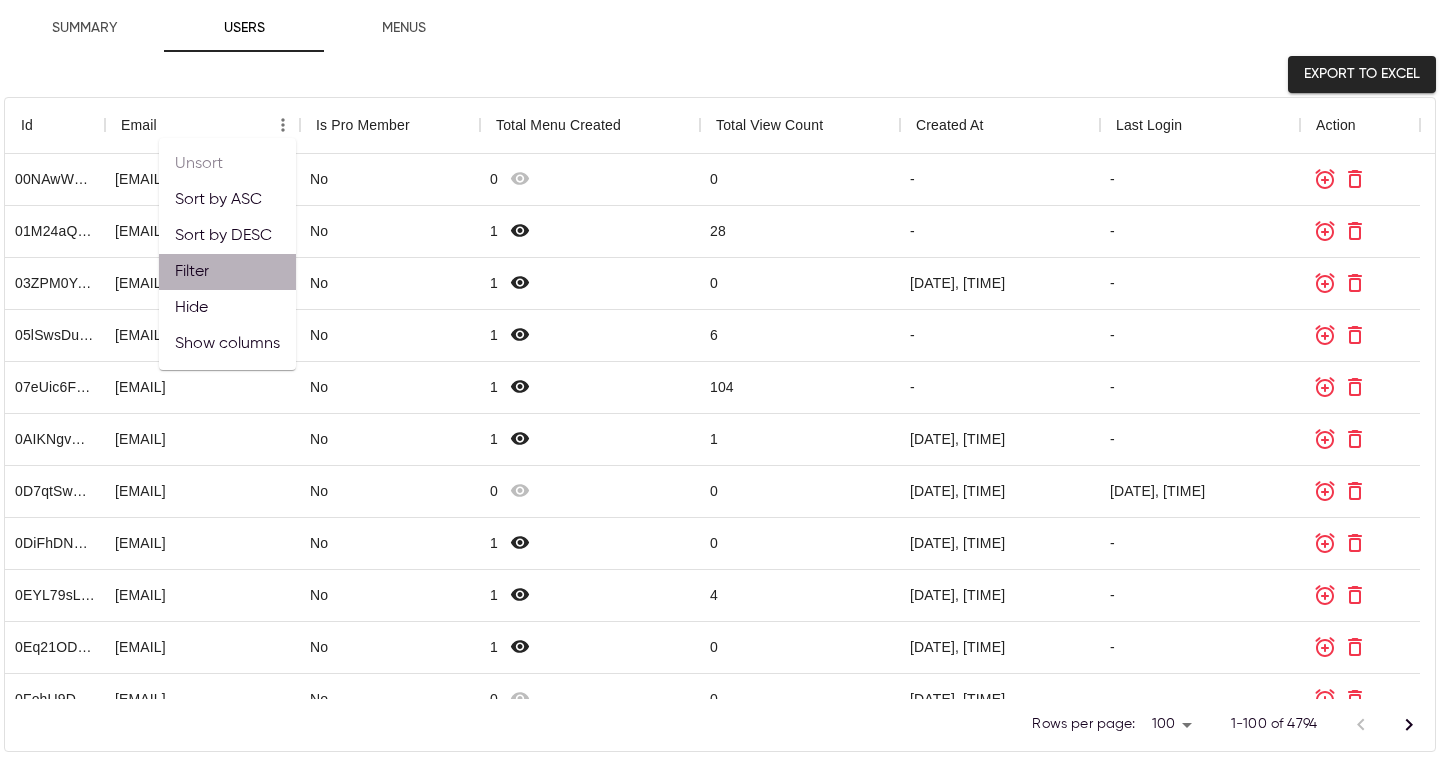 click on "Filter" at bounding box center (227, 272) 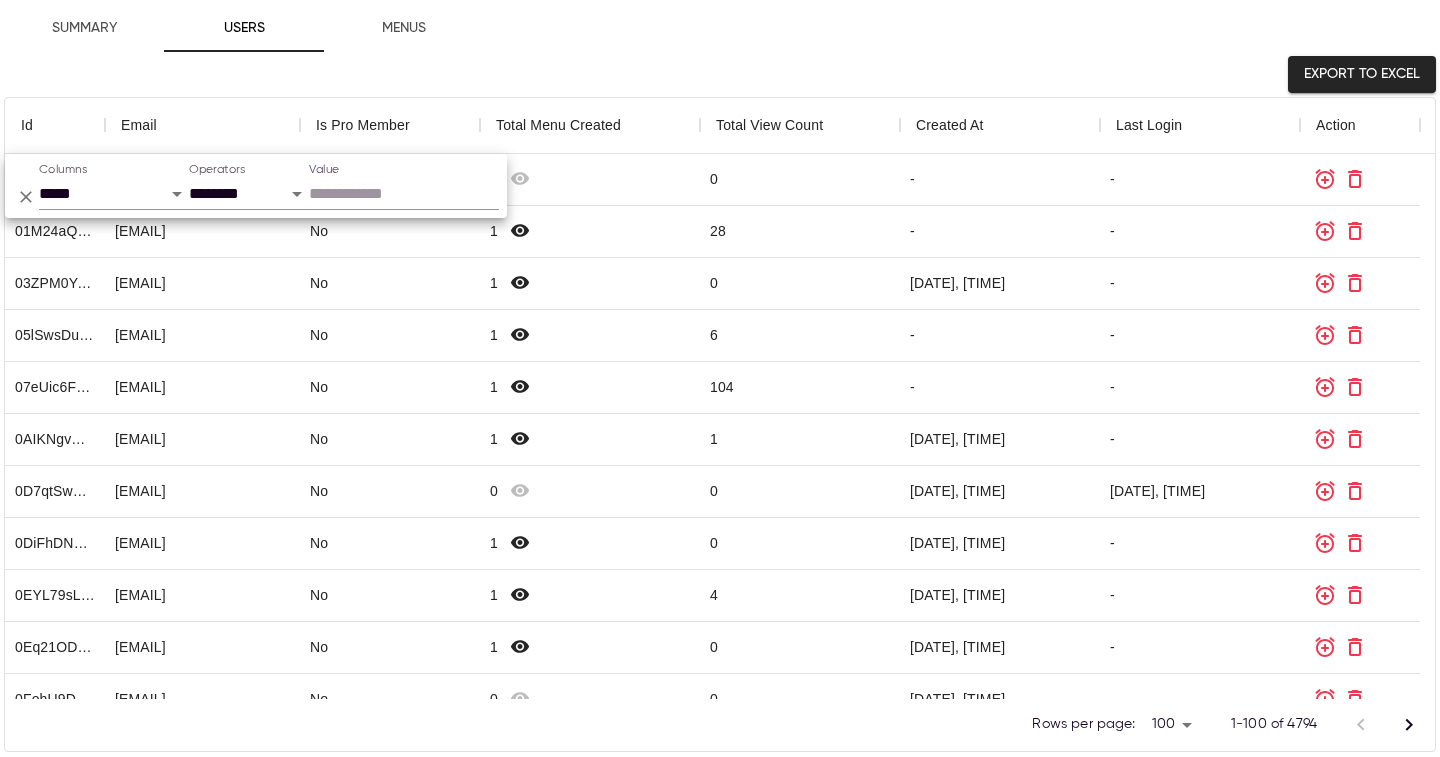 click on "Value" at bounding box center [404, 194] 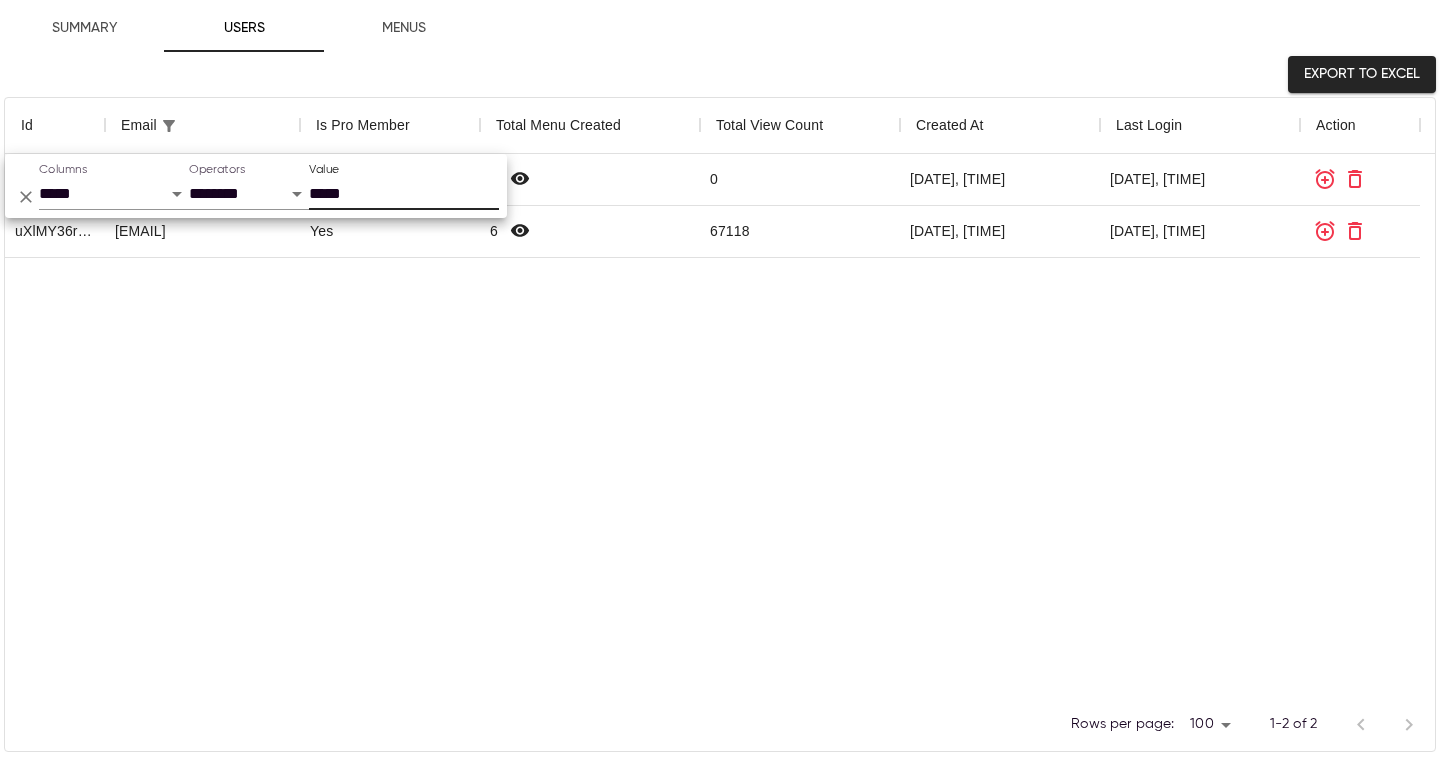 scroll, scrollTop: 586, scrollLeft: 1415, axis: both 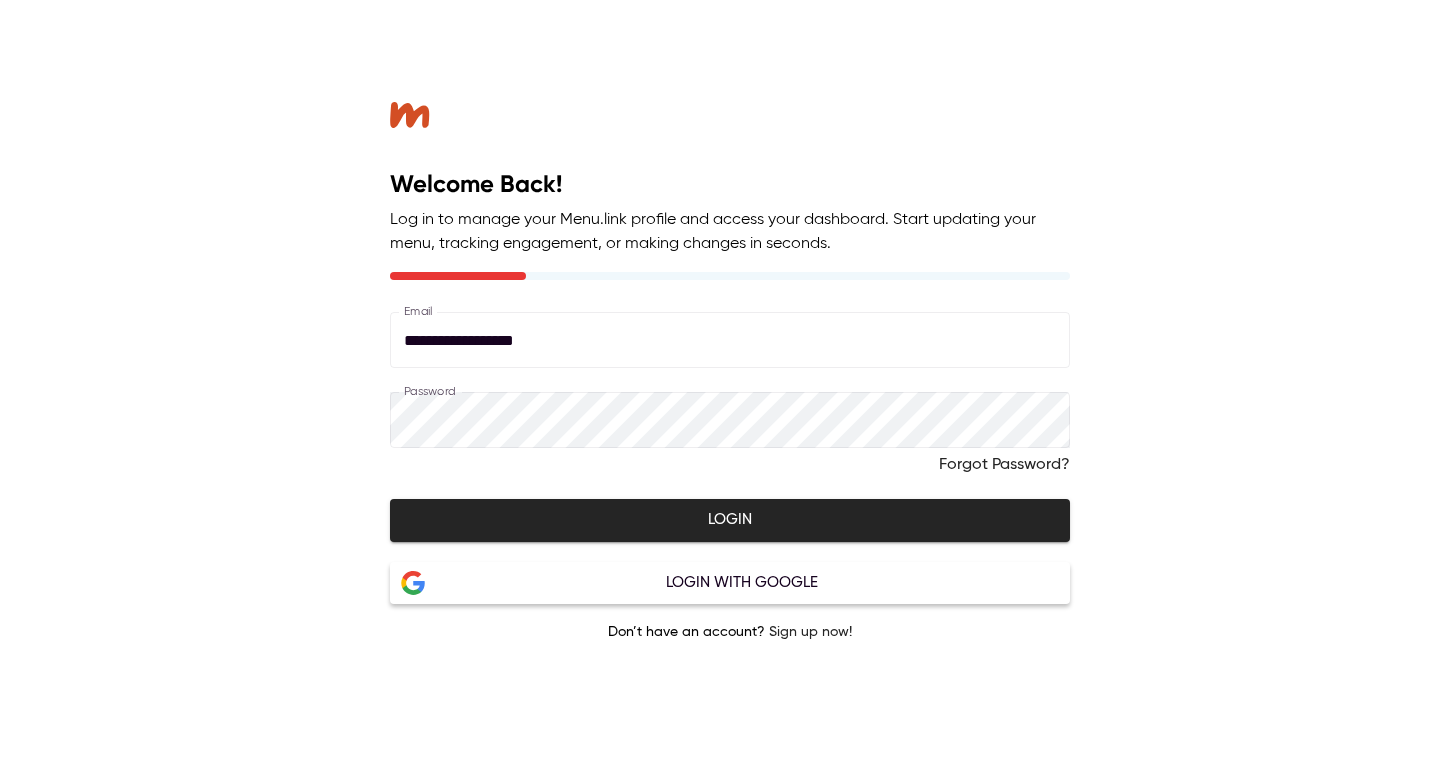click on "**********" at bounding box center [730, 340] 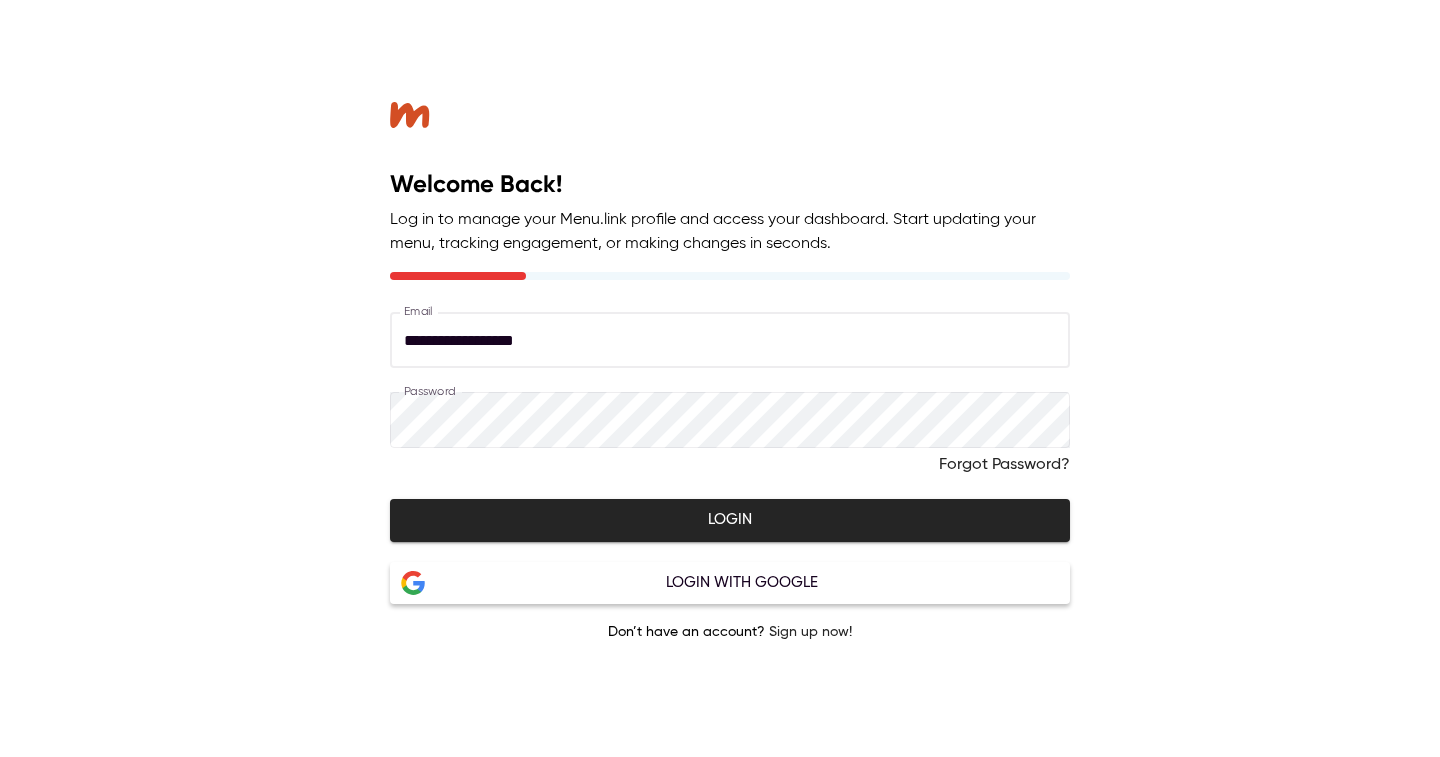 drag, startPoint x: 563, startPoint y: 342, endPoint x: 255, endPoint y: 330, distance: 308.23367 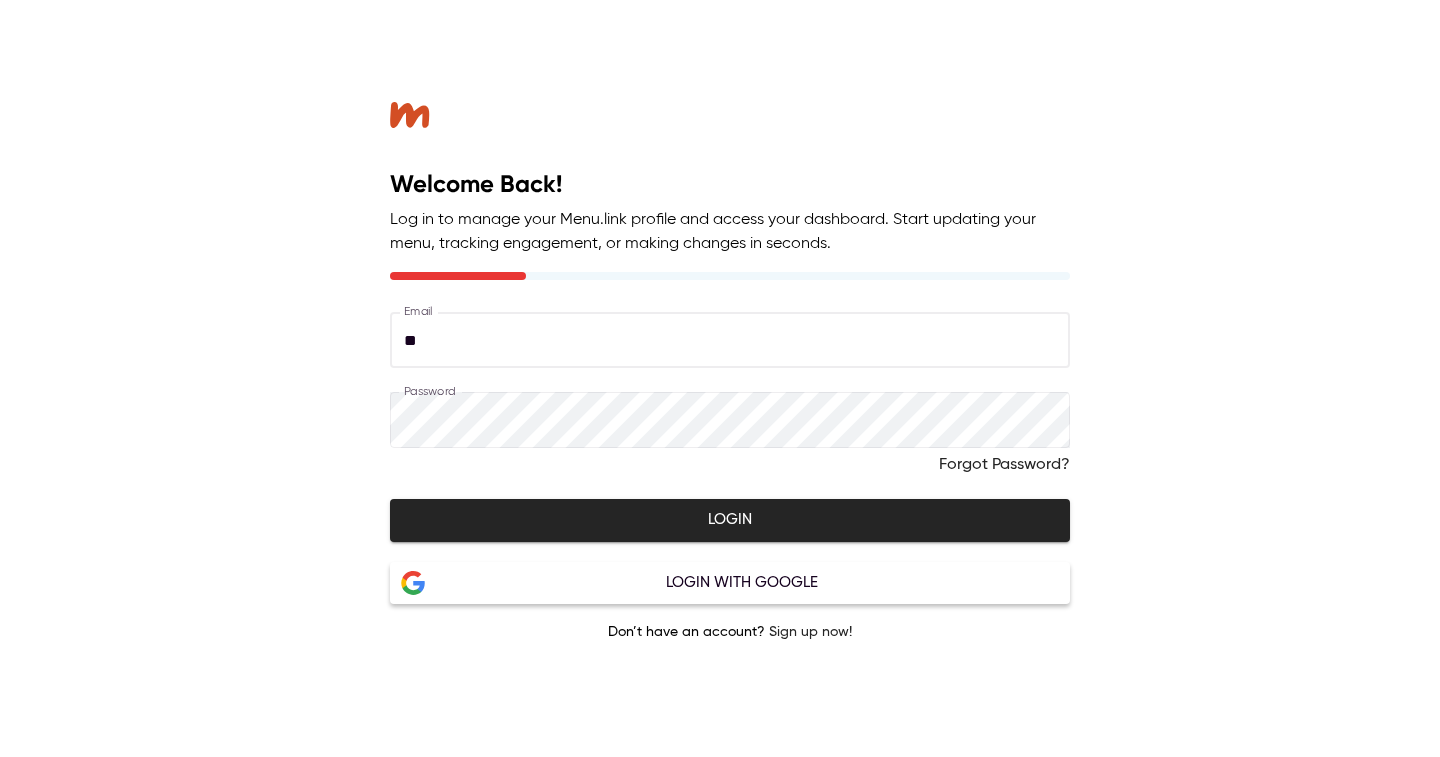 click on "**" at bounding box center [730, 340] 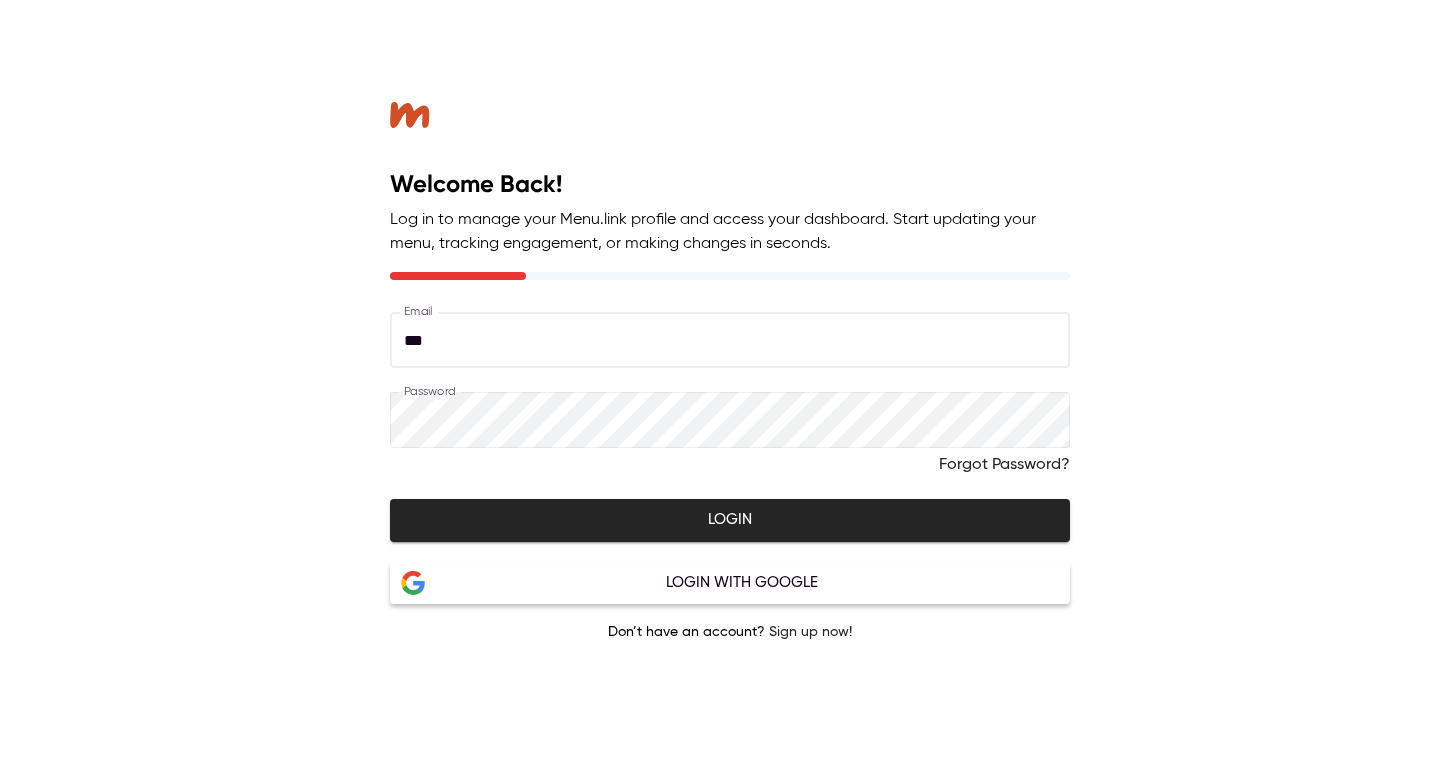type on "**********" 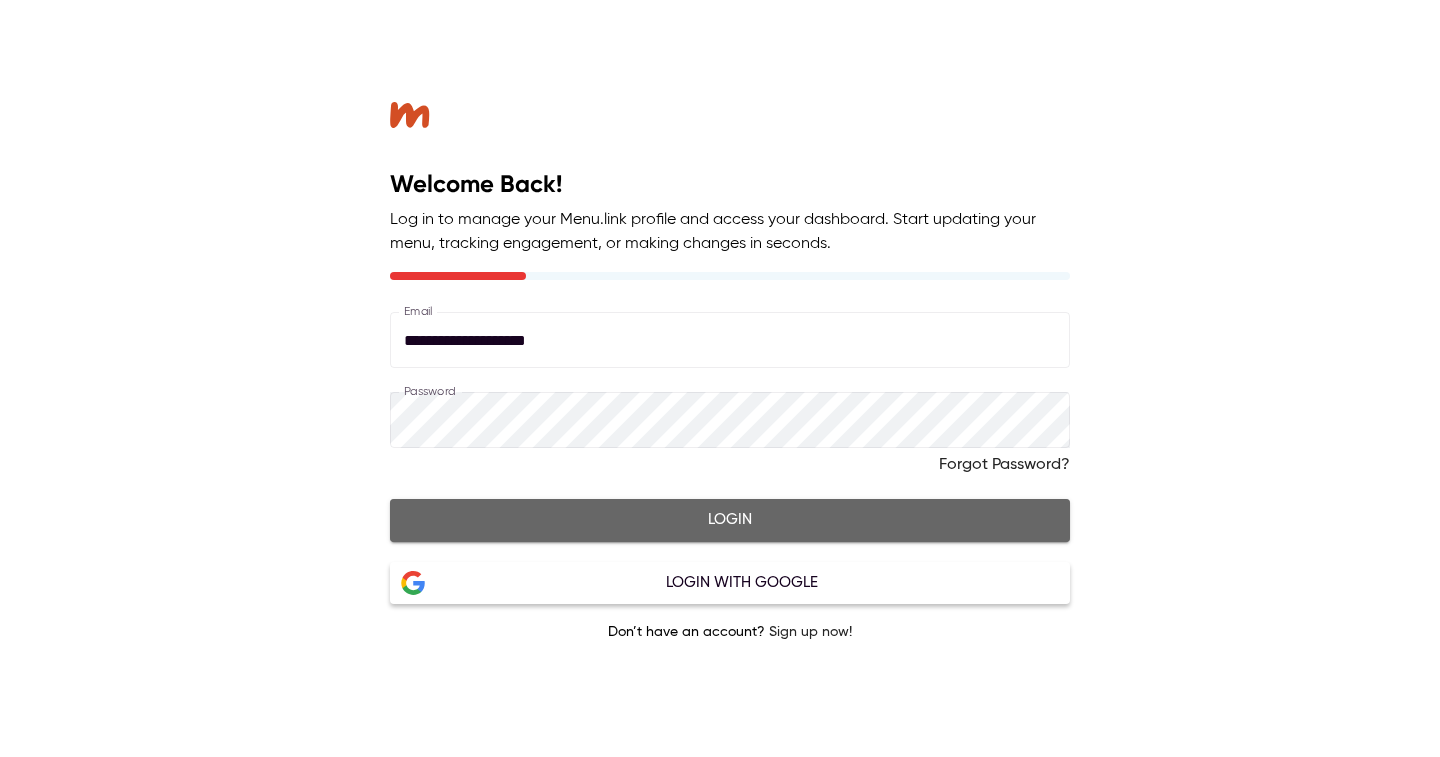 click on "Login" at bounding box center [730, 520] 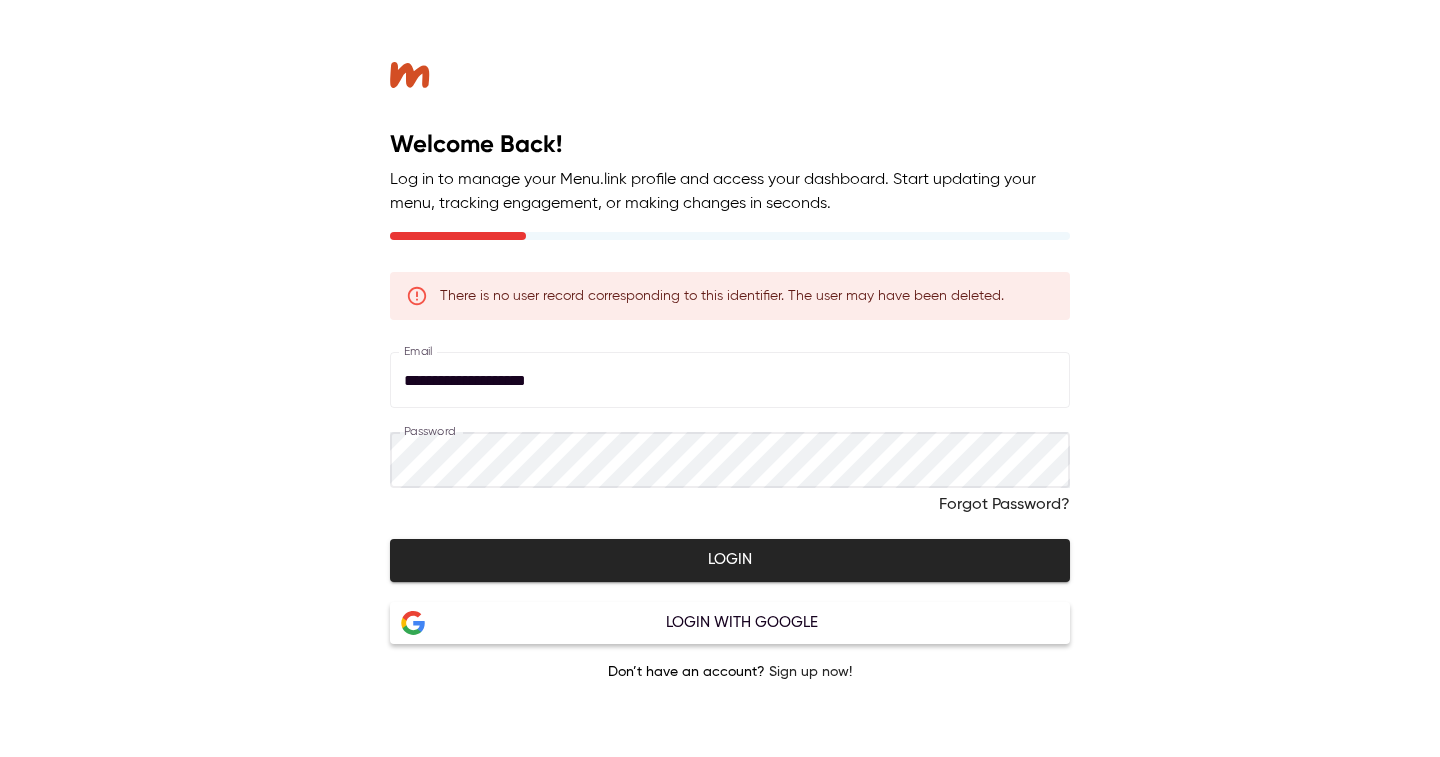 click on "Login" at bounding box center [730, 560] 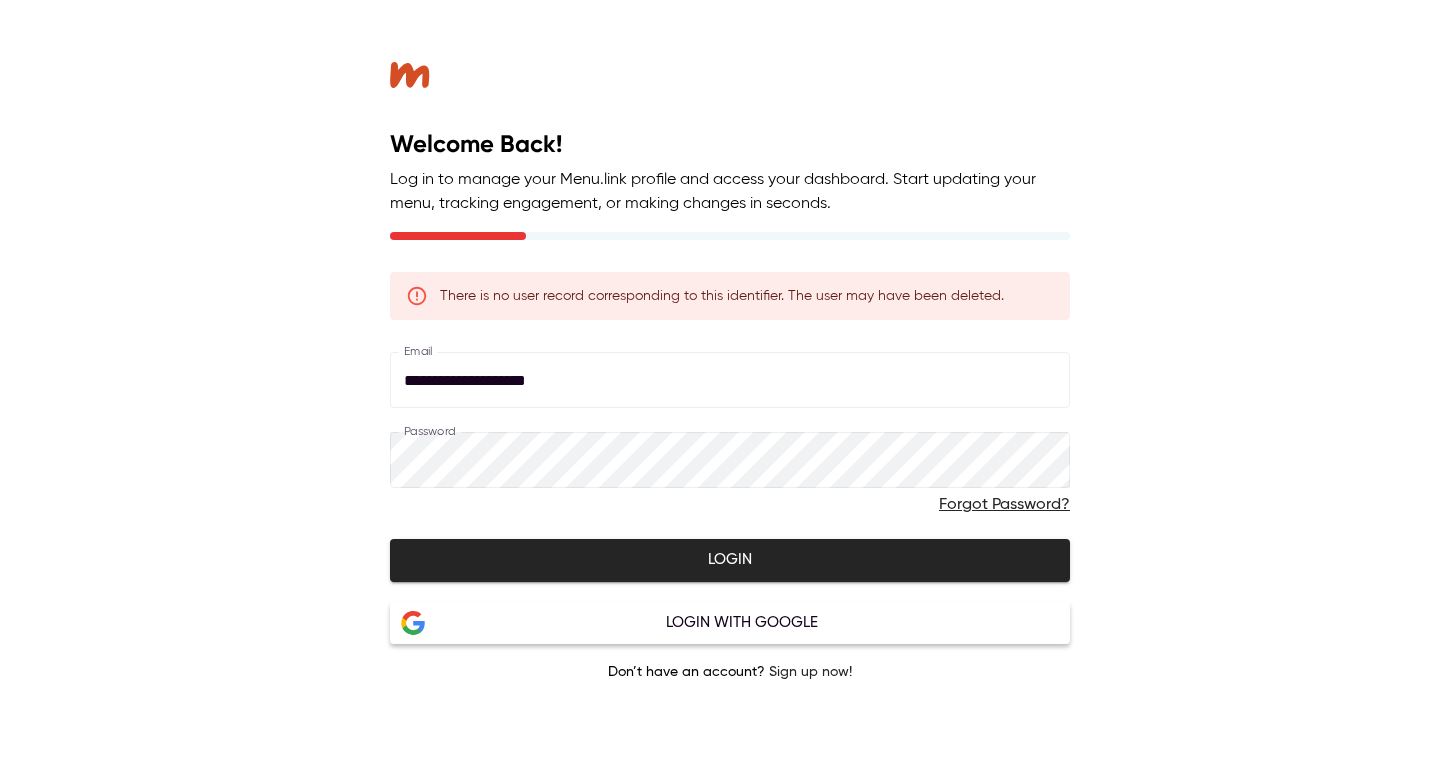click on "Forgot Password?" at bounding box center [1004, 505] 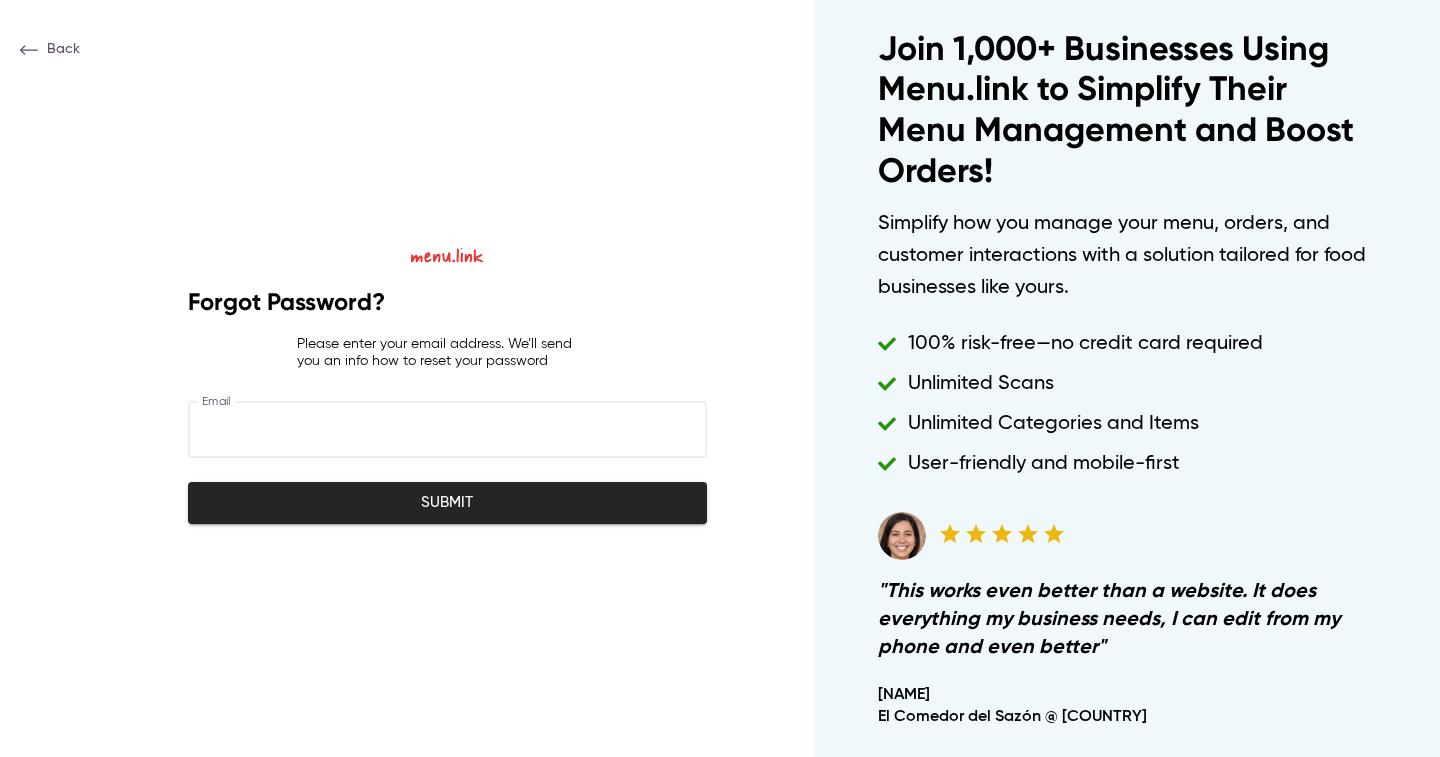 click at bounding box center [447, 430] 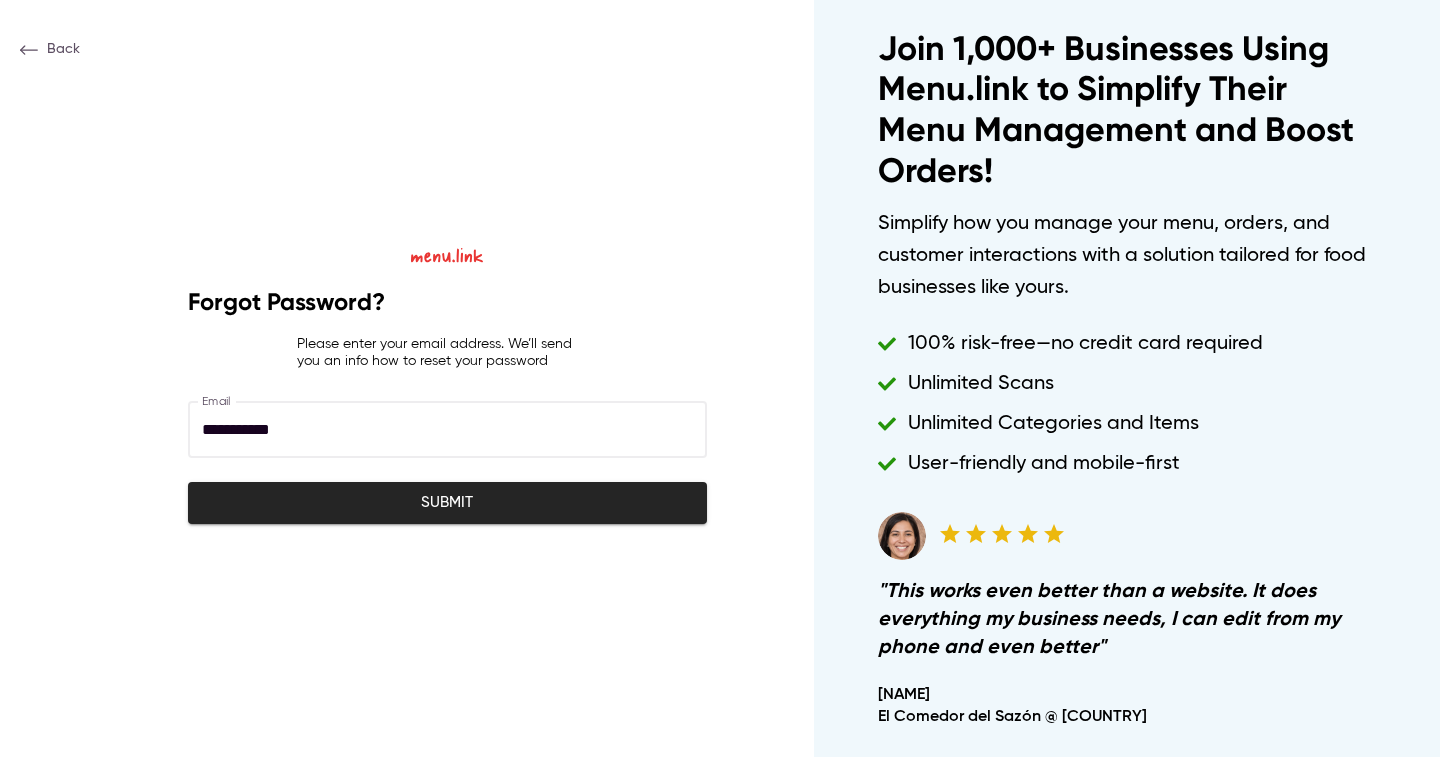 type on "**********" 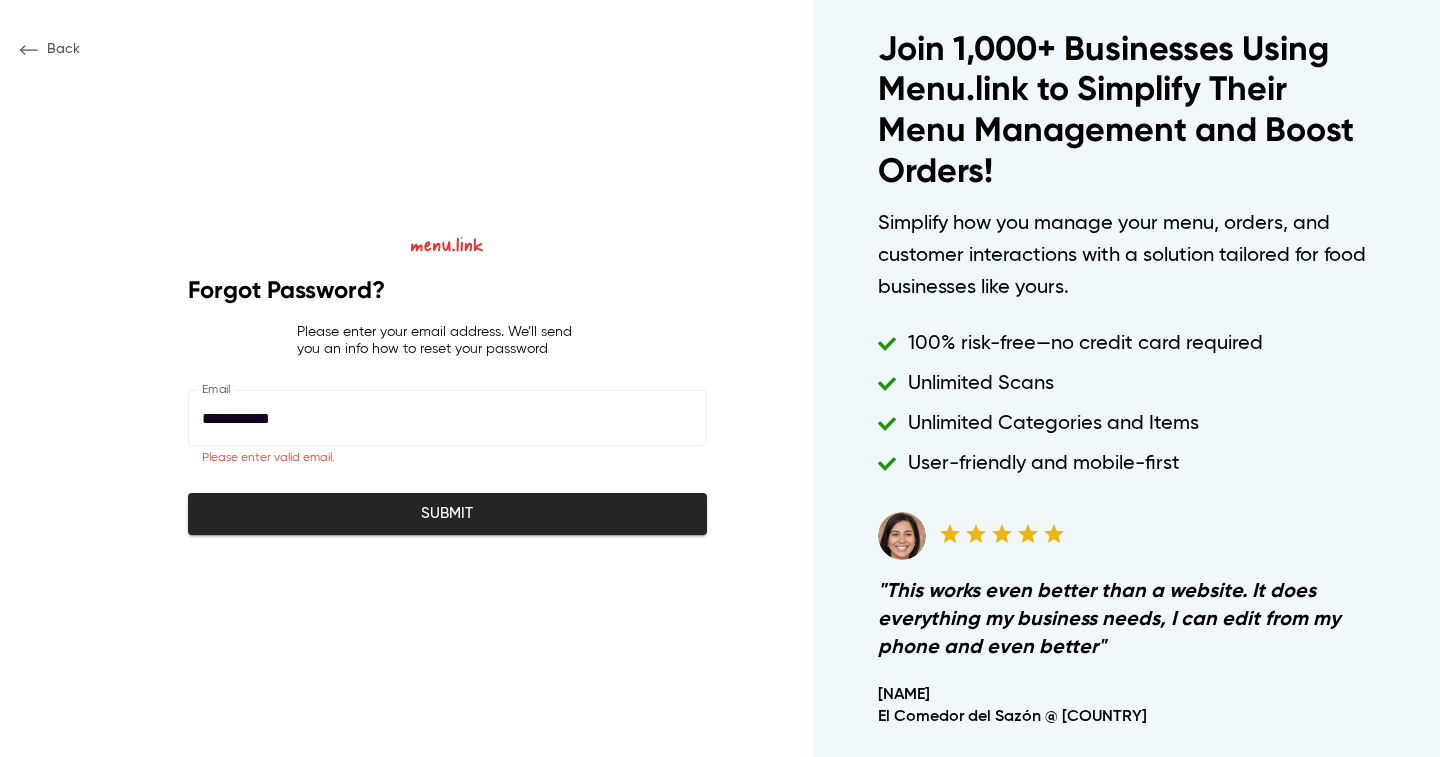 click on "**********" at bounding box center (447, 418) 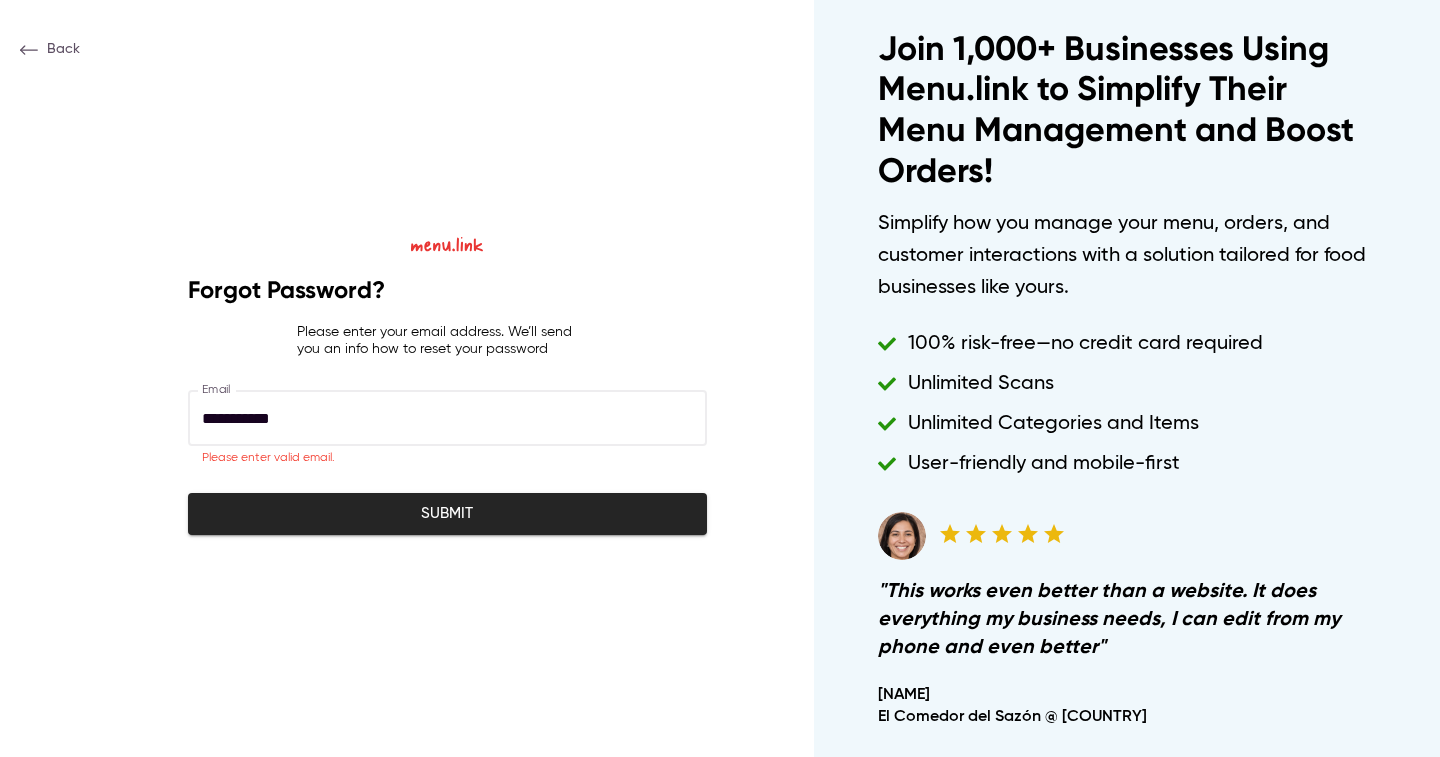 drag, startPoint x: 357, startPoint y: 413, endPoint x: 123, endPoint y: 397, distance: 234.54637 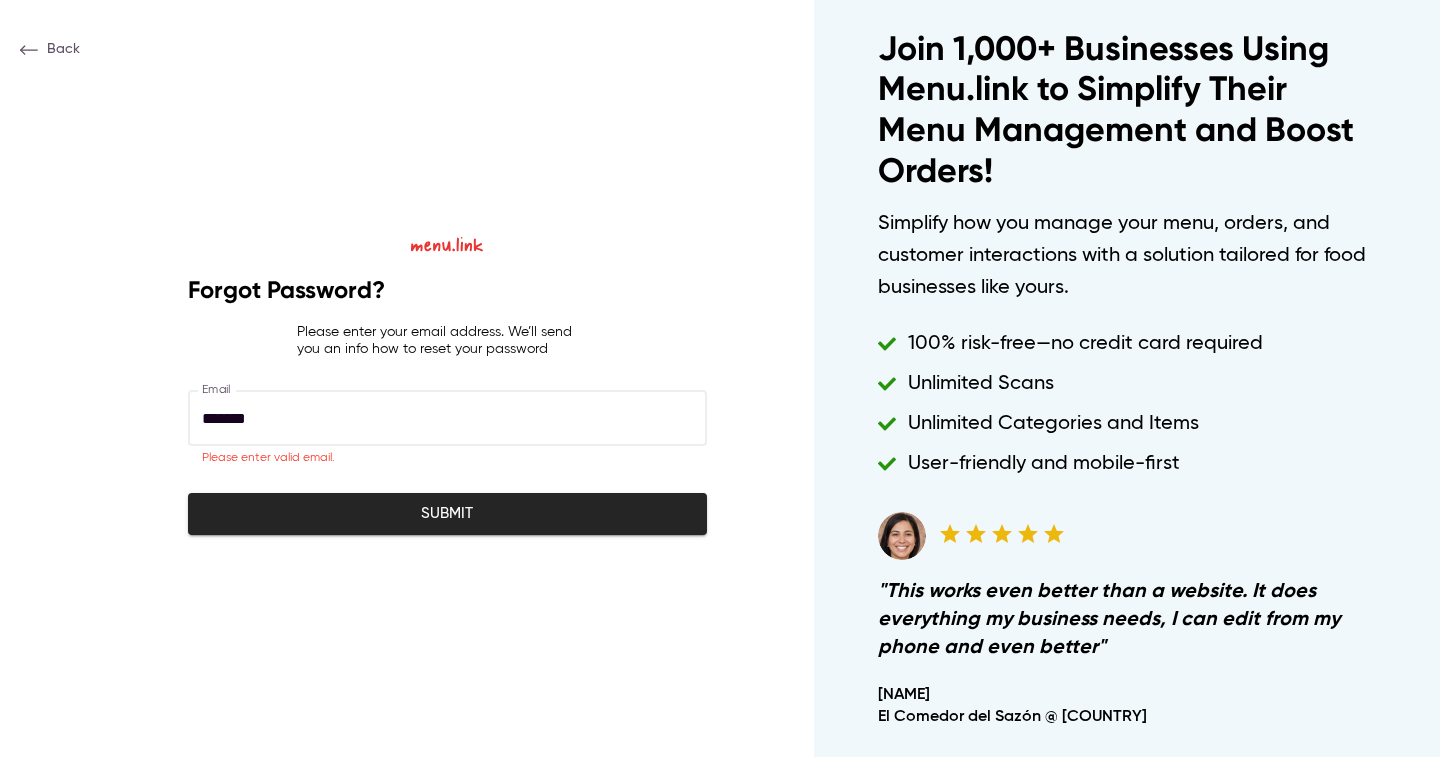 type on "*******" 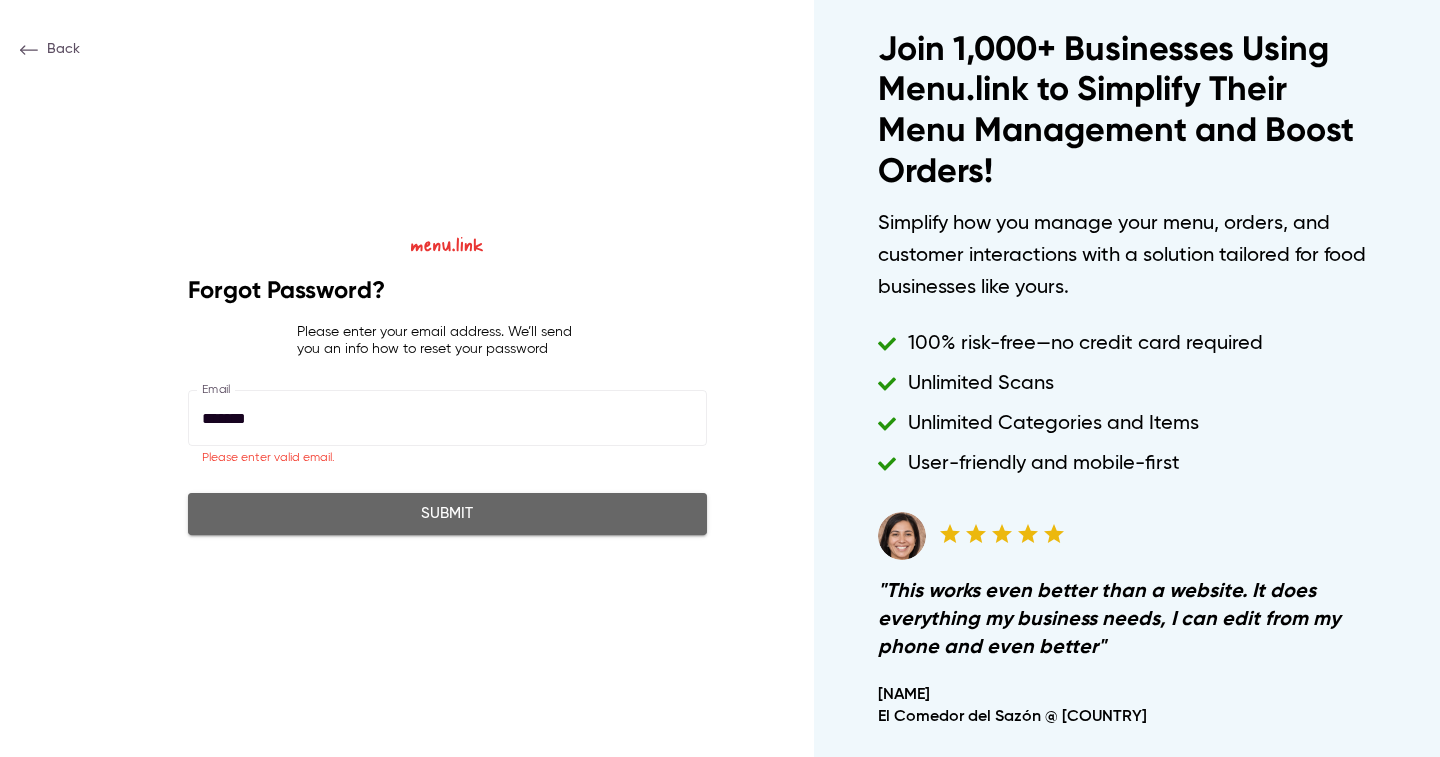 click on "Submit" at bounding box center [447, 514] 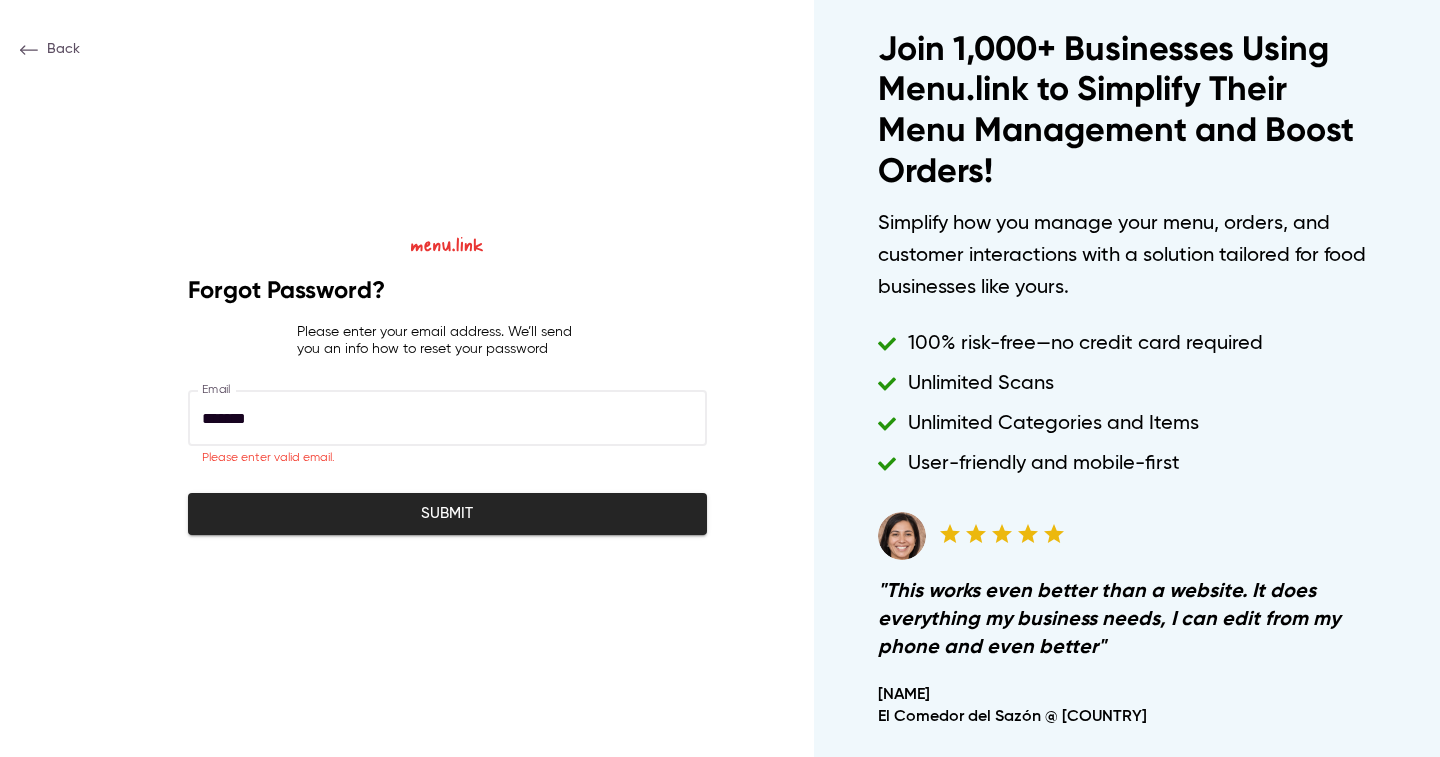 drag, startPoint x: 330, startPoint y: 429, endPoint x: 170, endPoint y: 392, distance: 164.22241 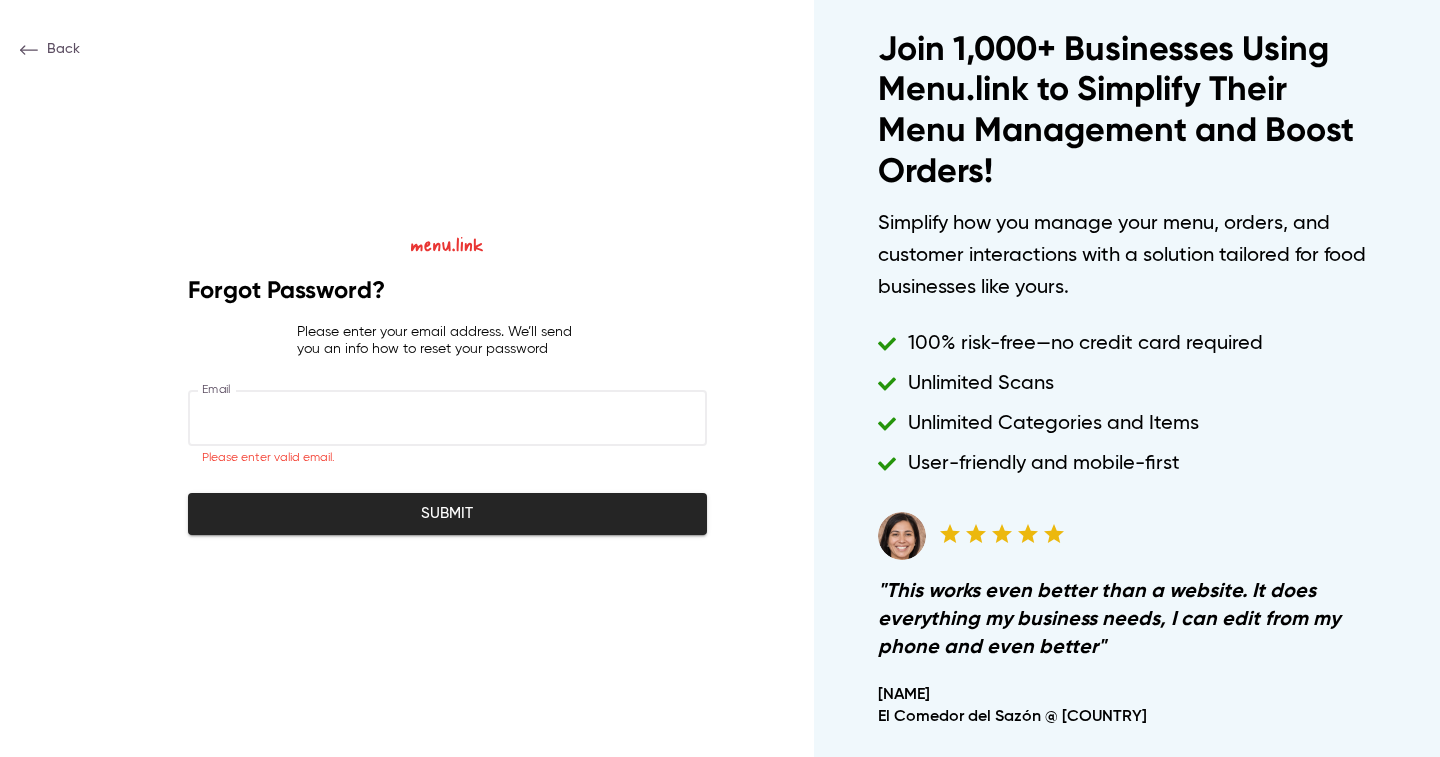 type 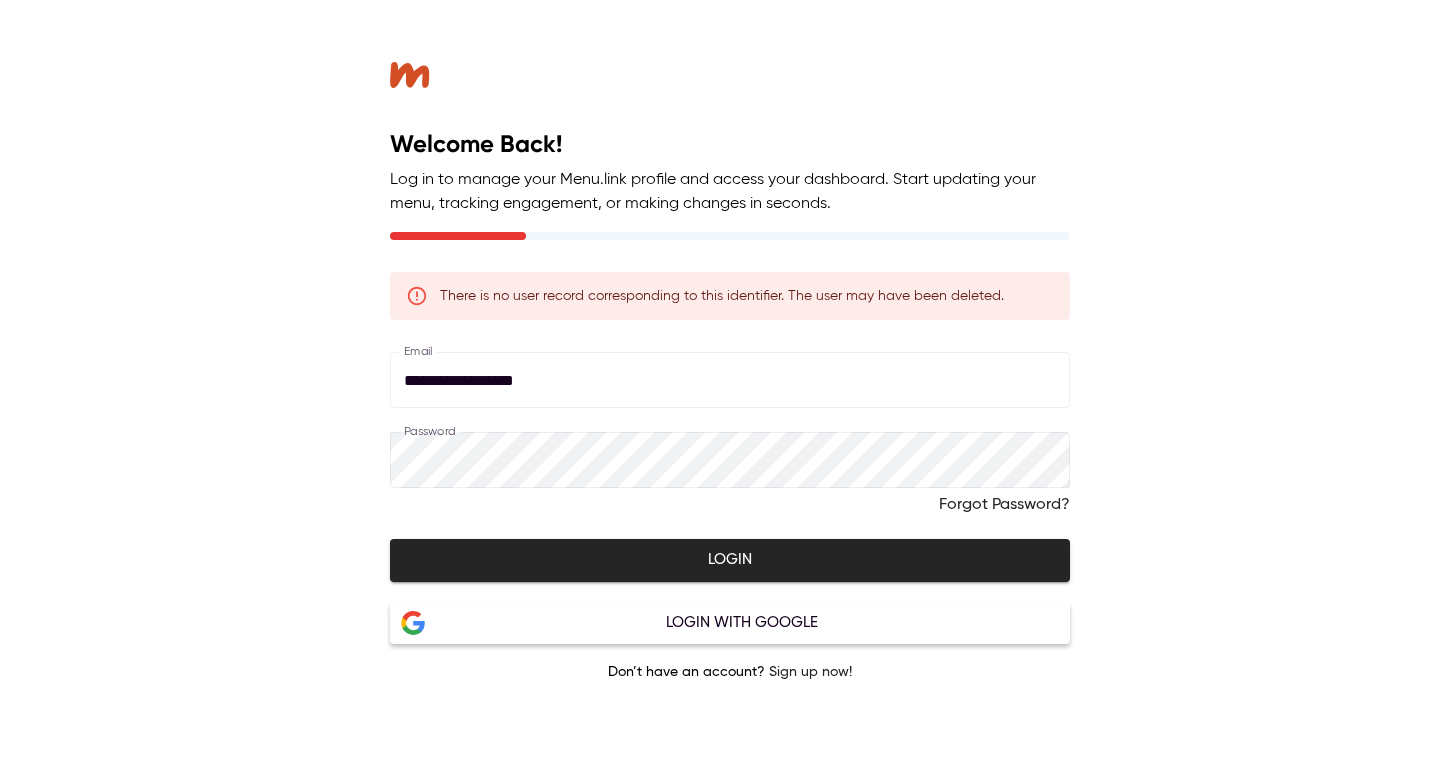 click on "**********" at bounding box center [730, 380] 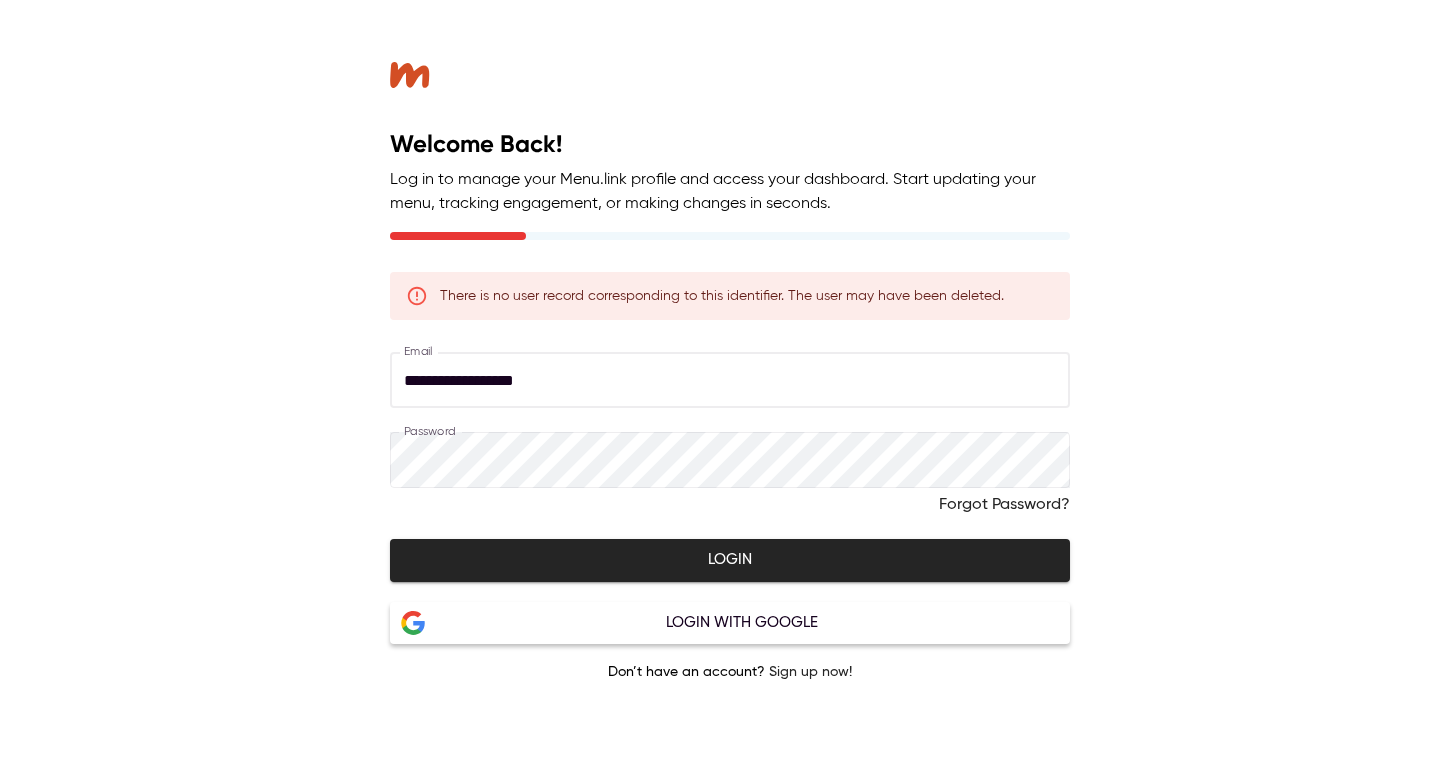 drag, startPoint x: 566, startPoint y: 376, endPoint x: 371, endPoint y: 352, distance: 196.47137 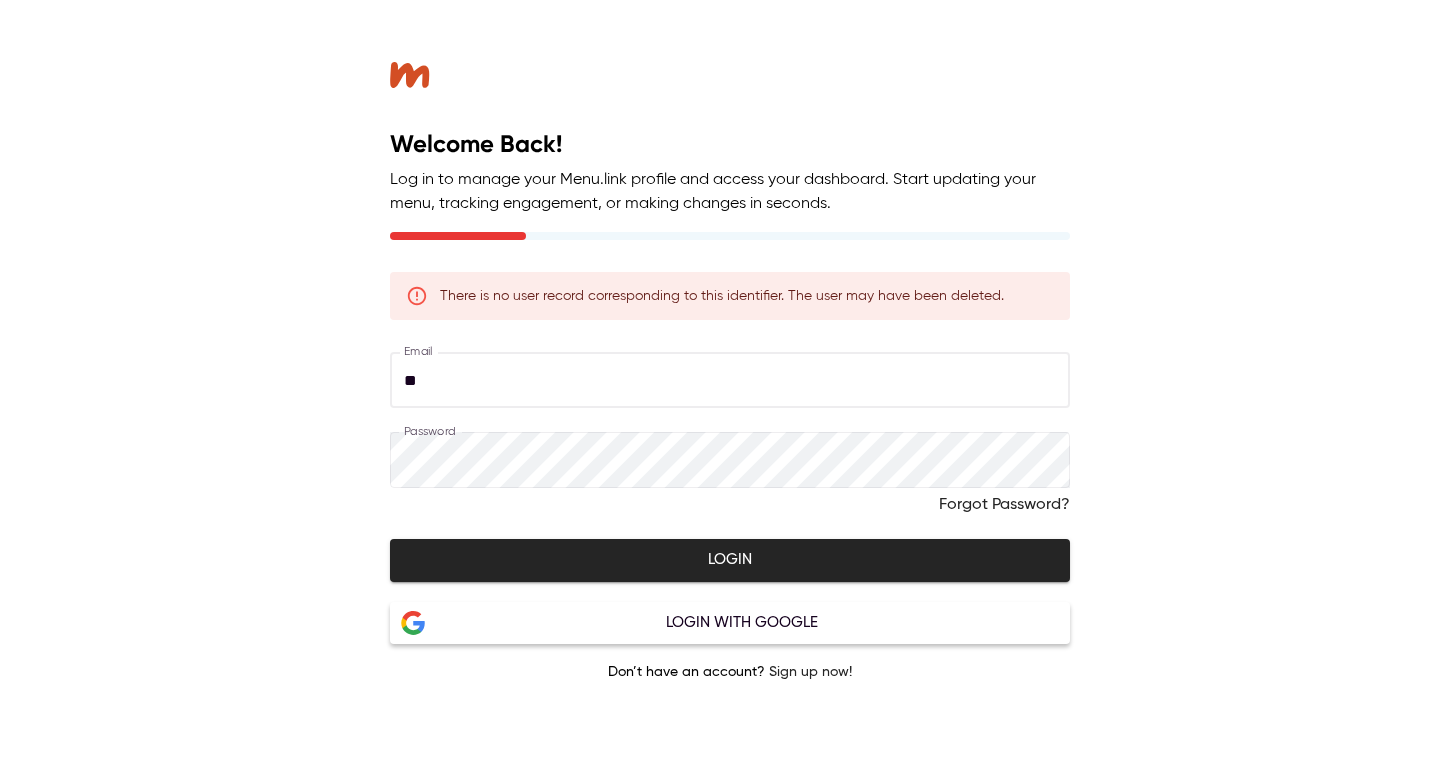 type on "*" 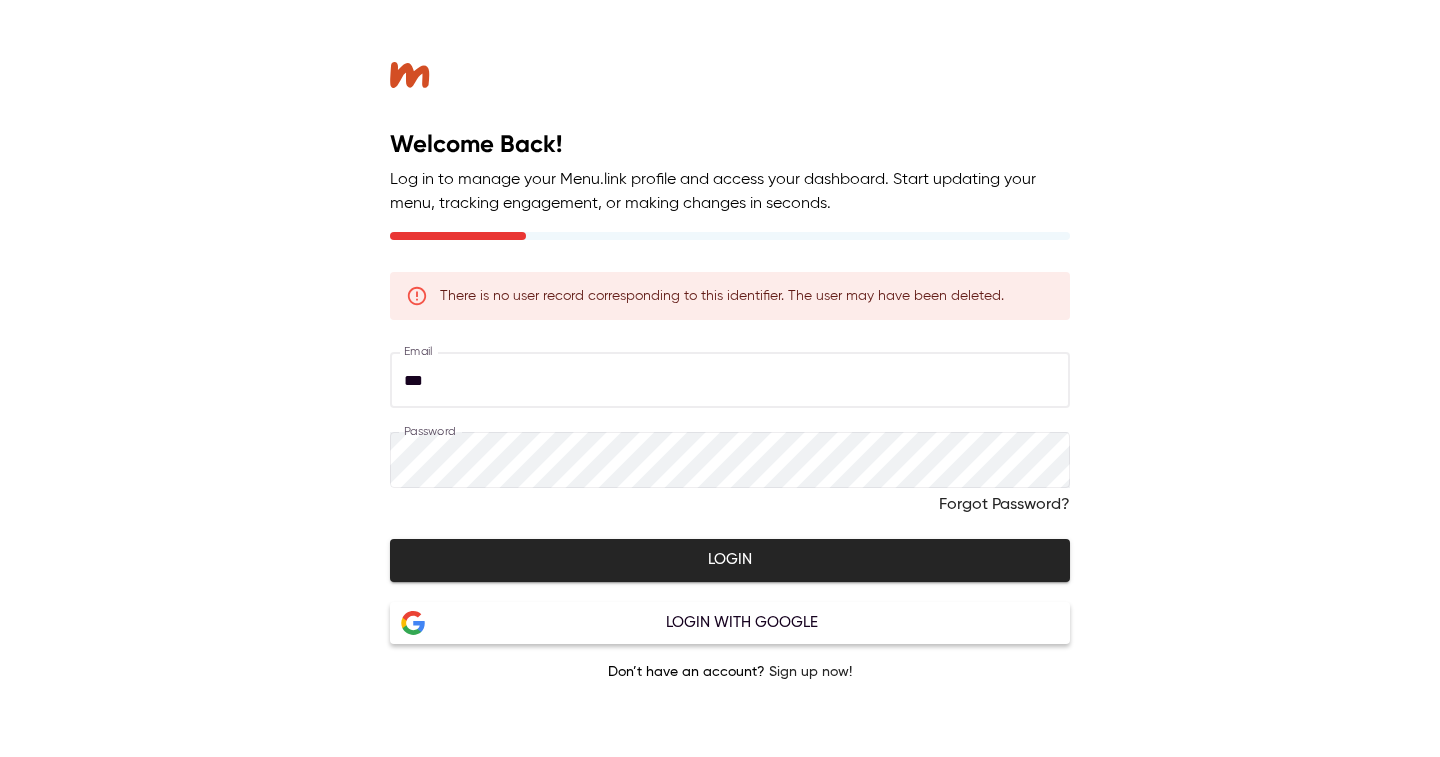type on "**********" 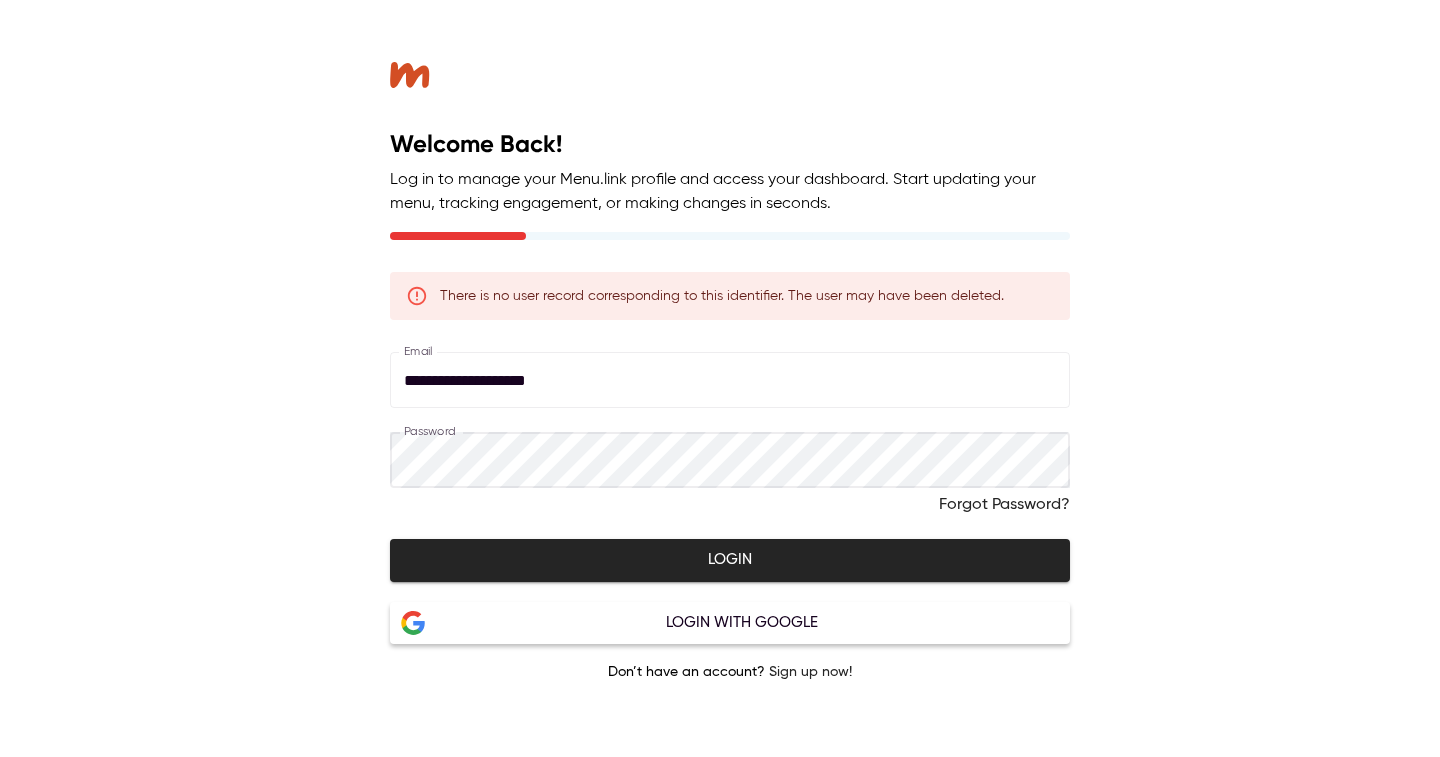 click on "Login" at bounding box center (730, 560) 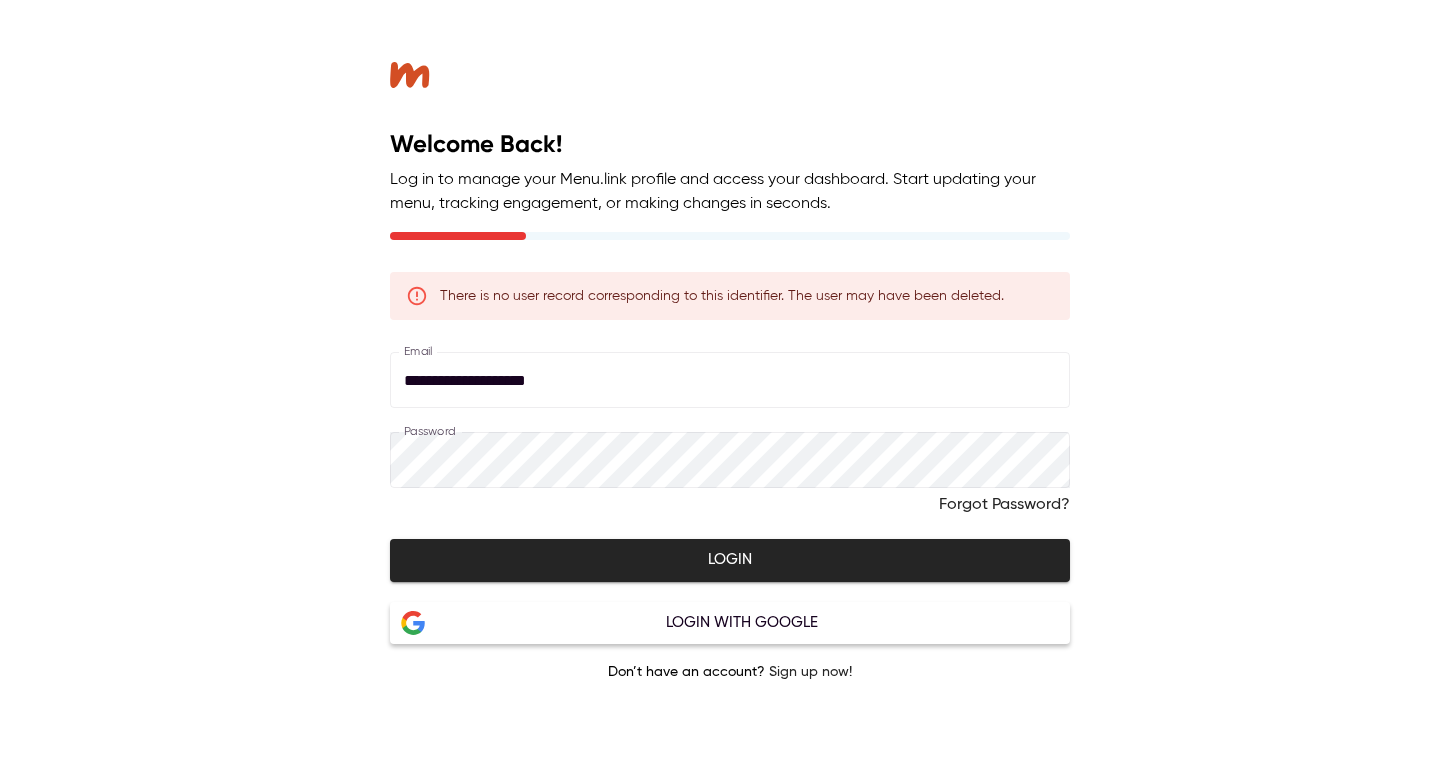 click on "Login" at bounding box center [730, 560] 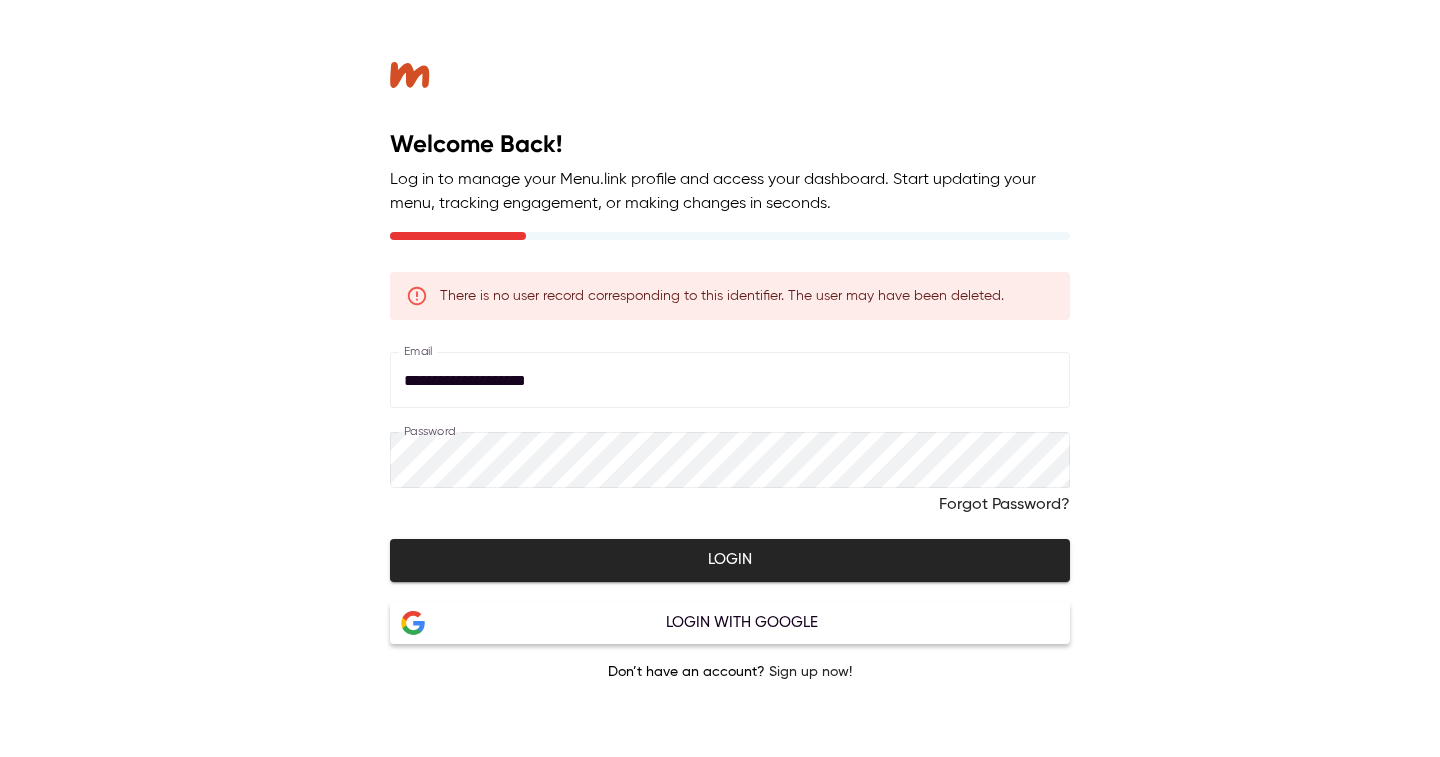 click on "Login" at bounding box center (730, 560) 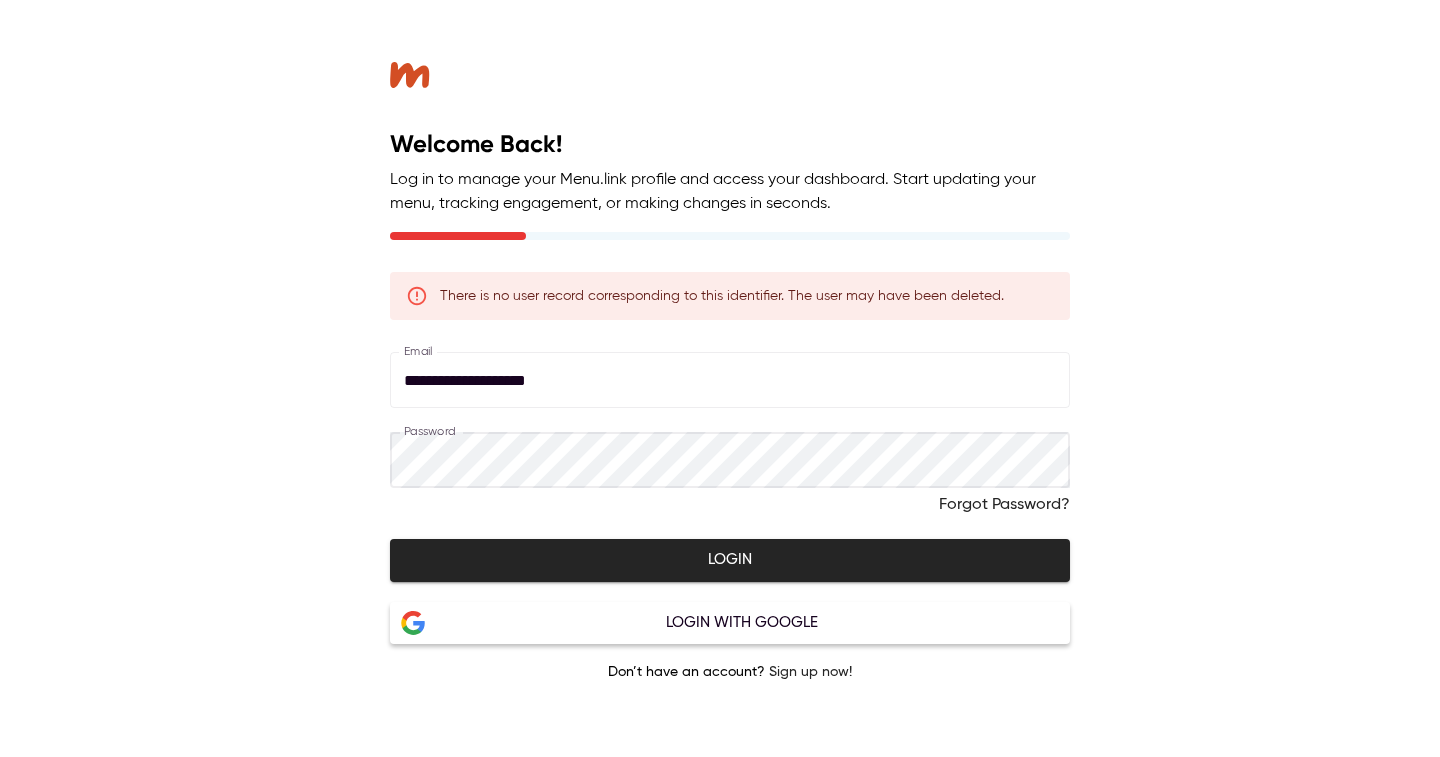 click on "**********" at bounding box center (730, 378) 